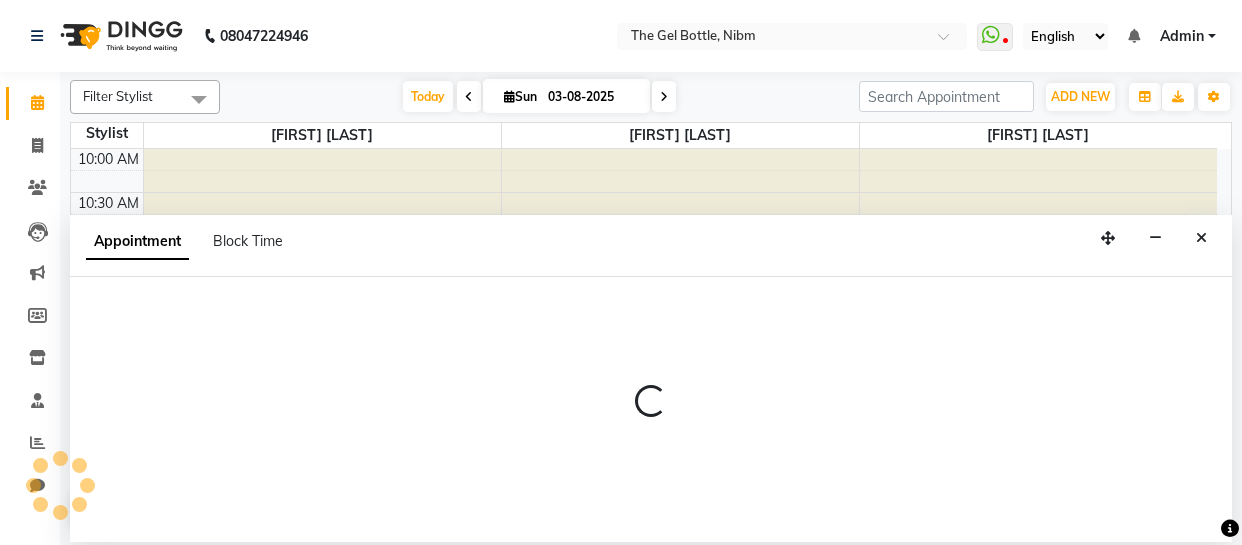scroll, scrollTop: 0, scrollLeft: 0, axis: both 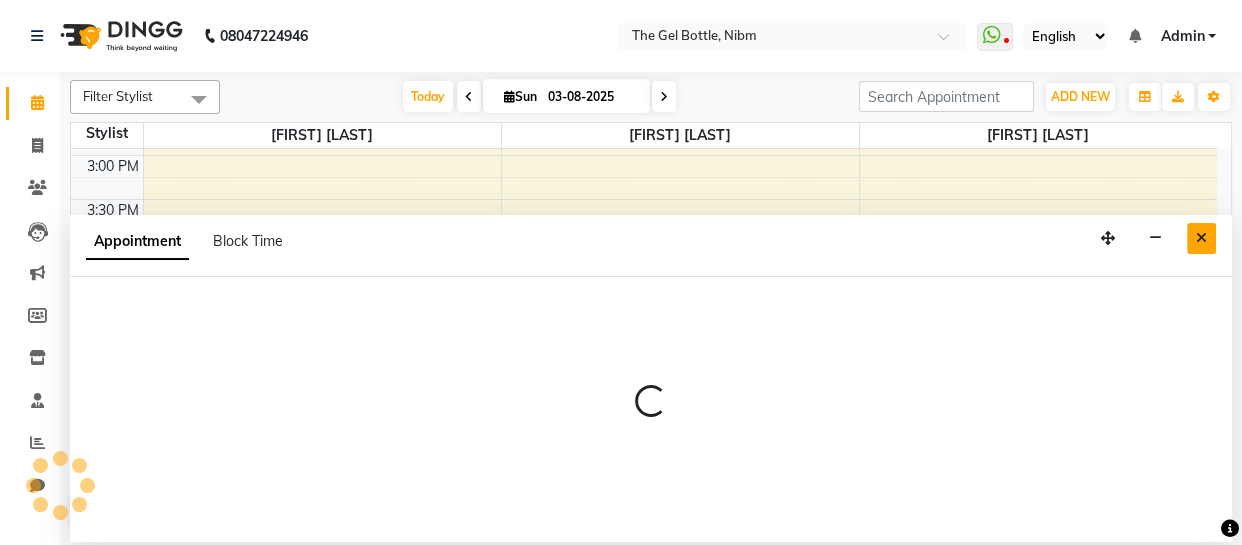 select on "84491" 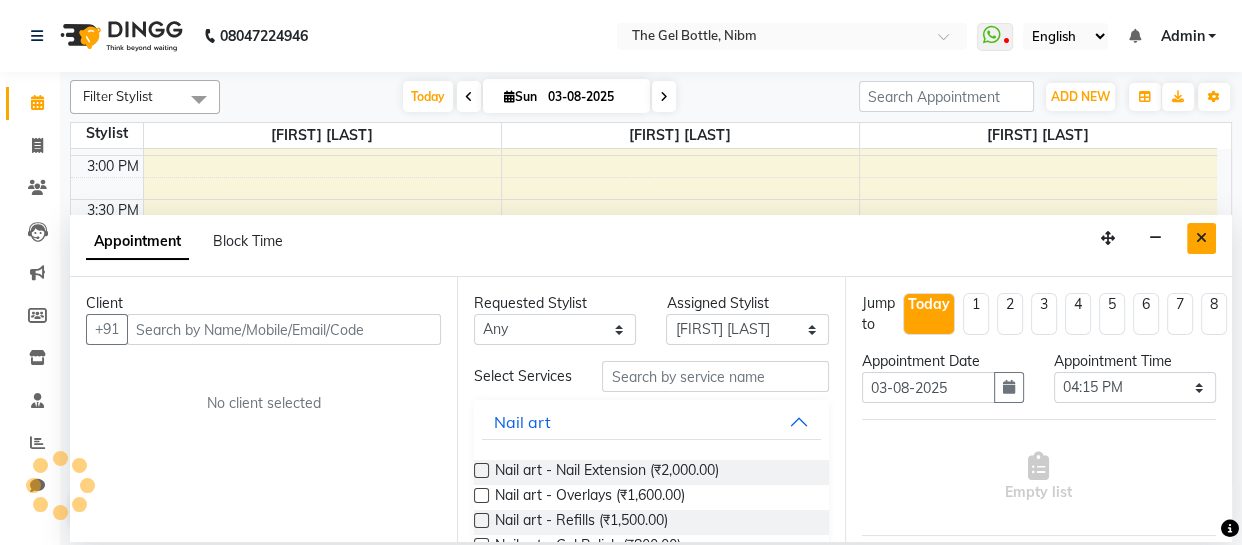 click at bounding box center (1201, 238) 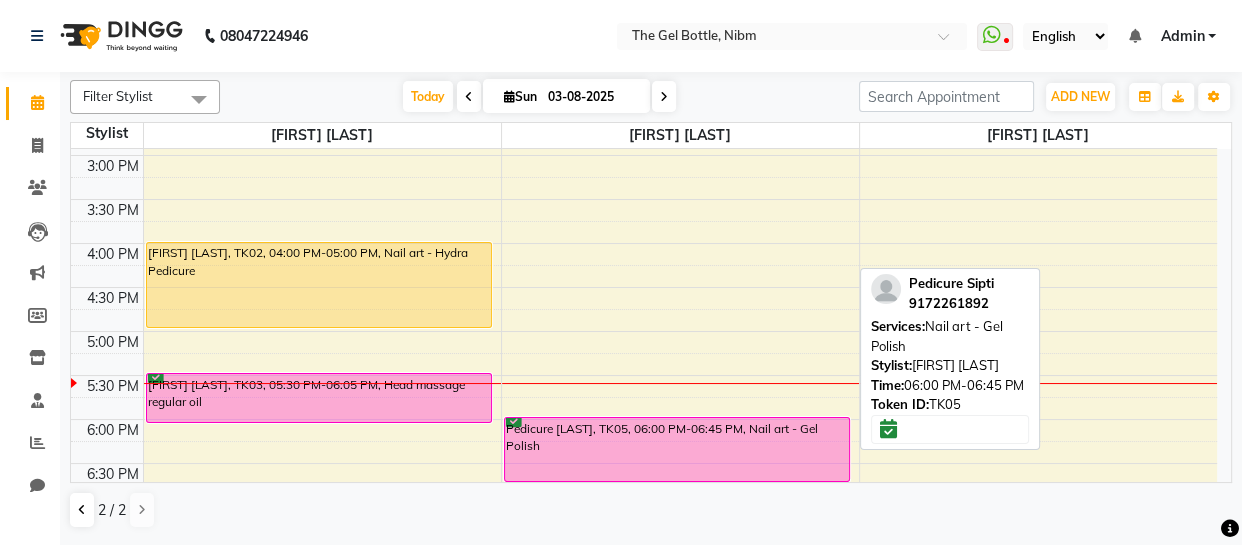 click on "Pedicure [LAST], TK05, 06:00 PM-06:45 PM, Nail art - Gel Polish" at bounding box center (677, 449) 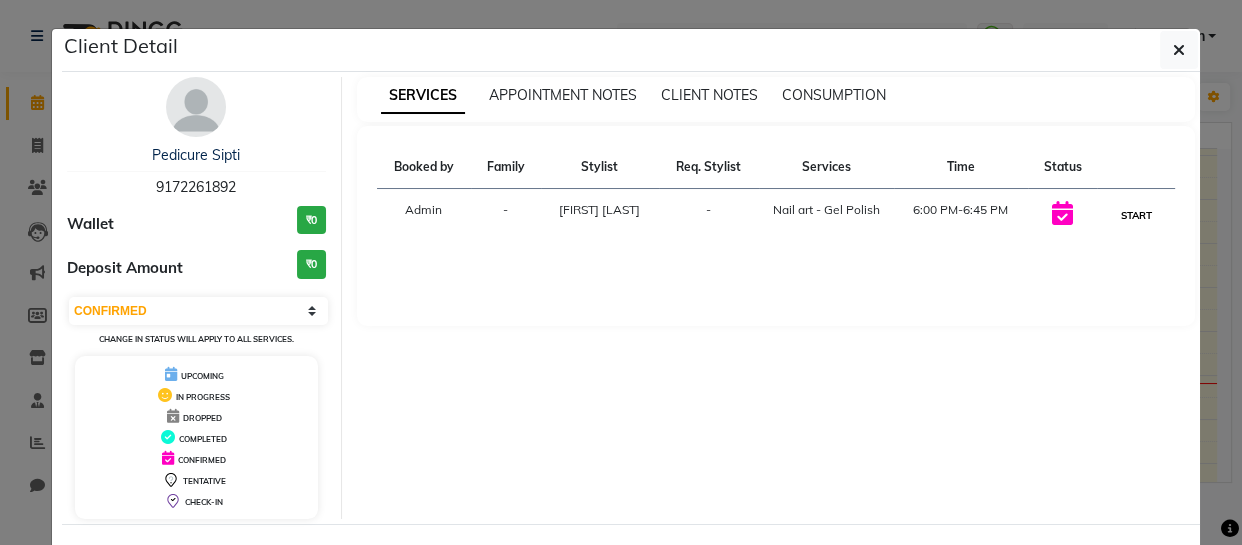 click on "START" at bounding box center [1136, 215] 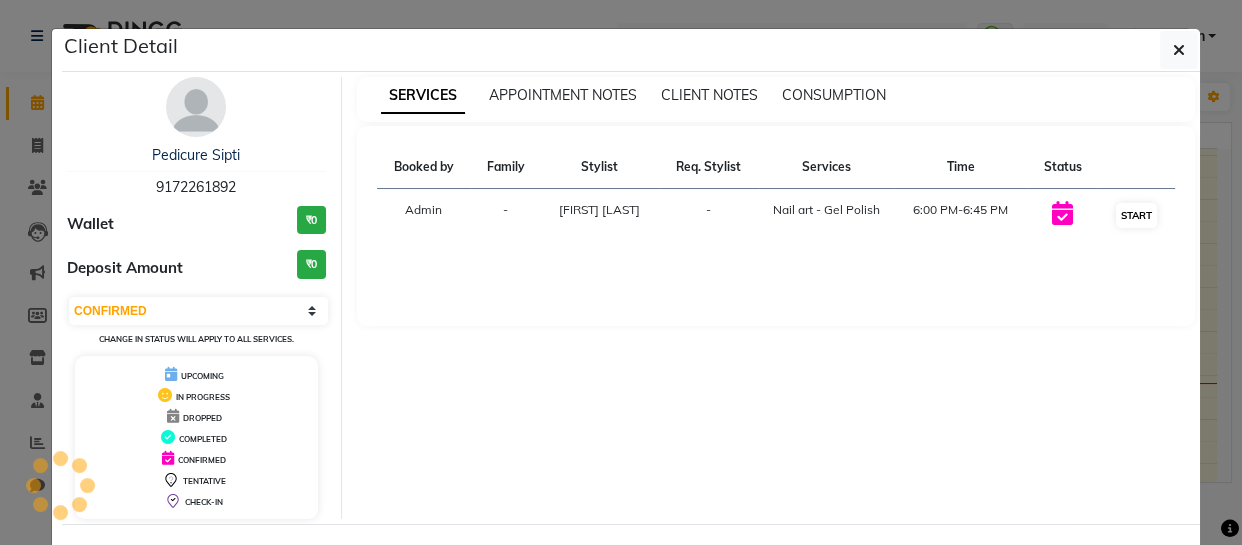 select on "1" 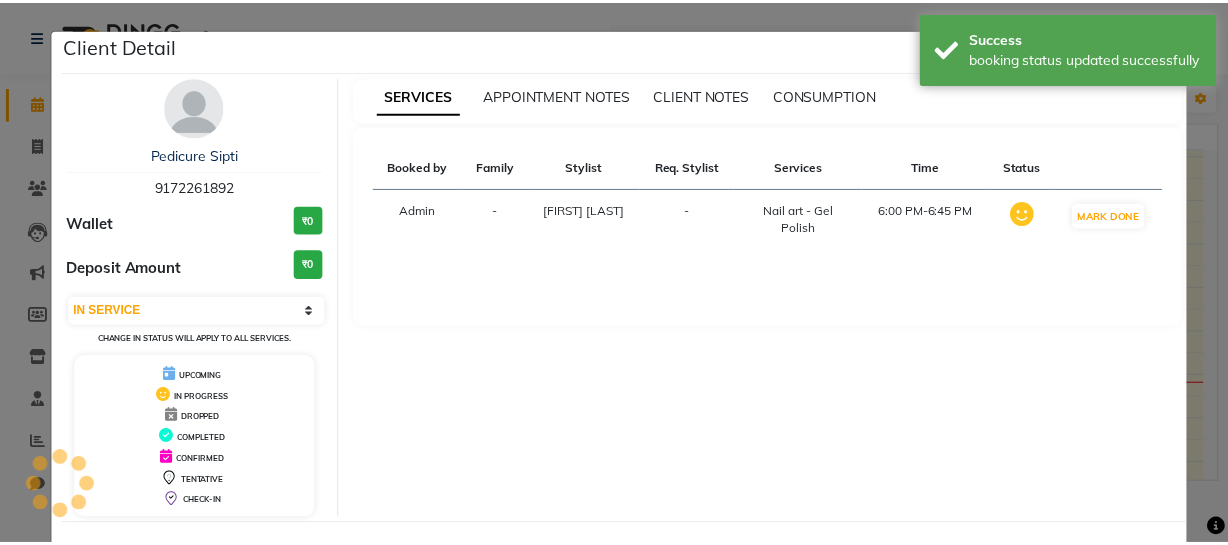 scroll, scrollTop: 80, scrollLeft: 0, axis: vertical 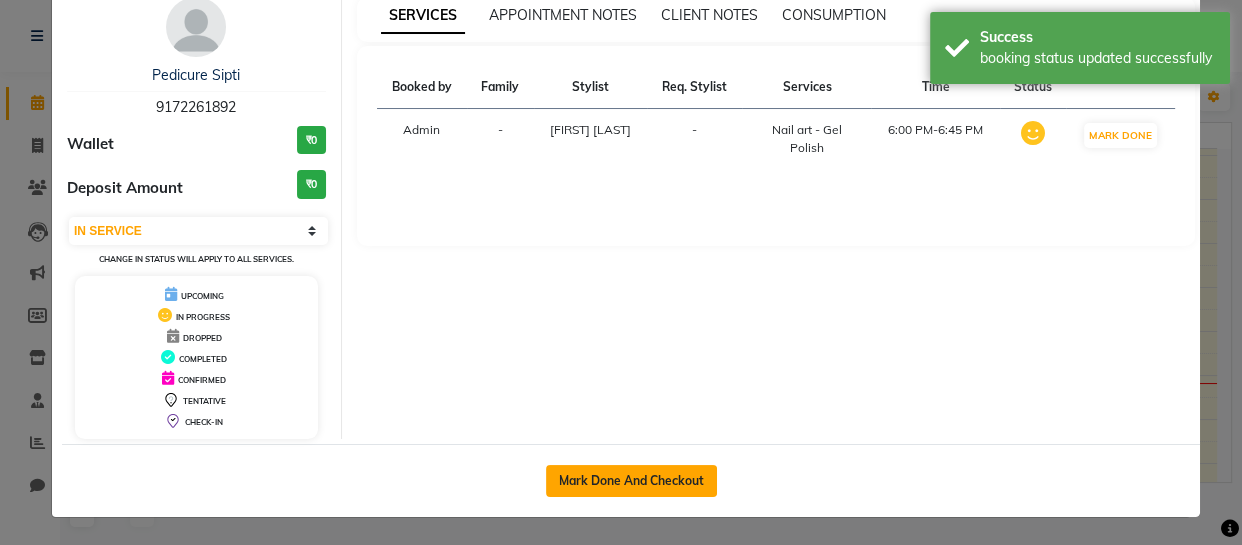 click on "Mark Done And Checkout" 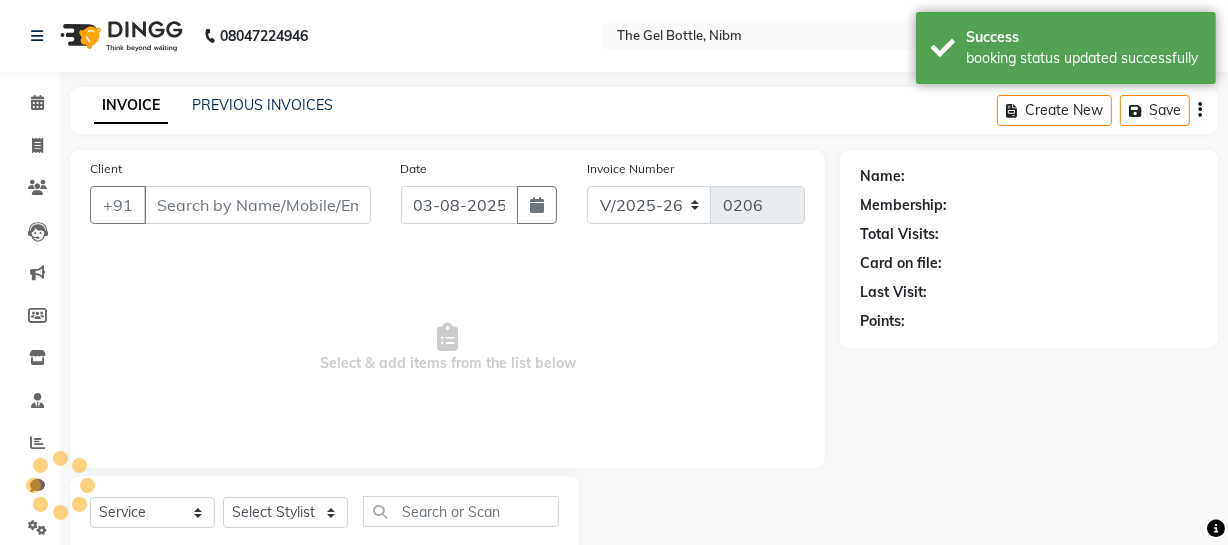 type on "9172261892" 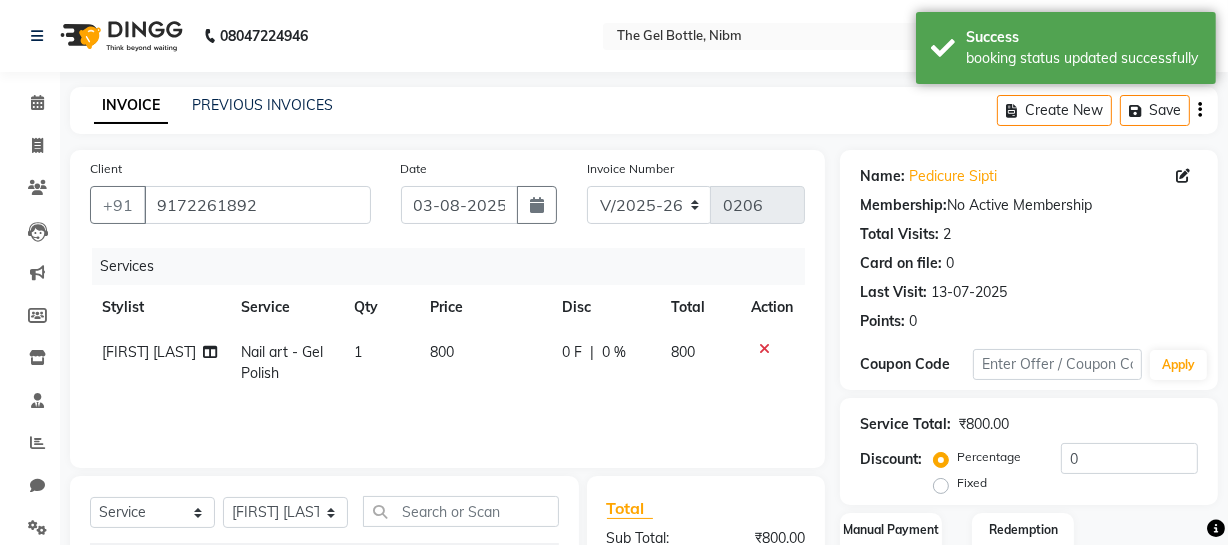 click on "800" 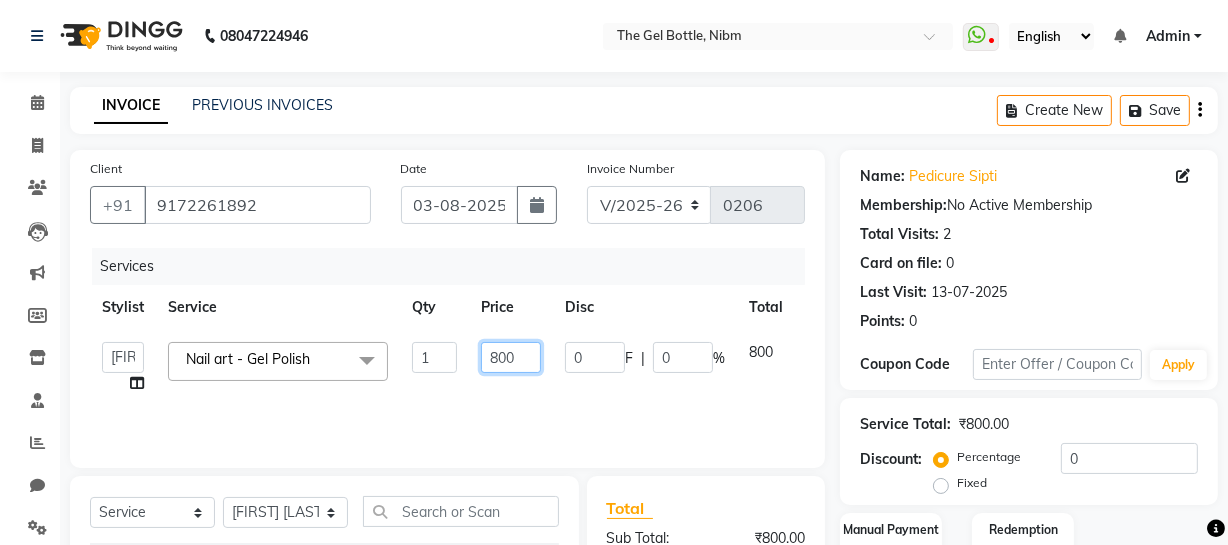 click on "800" 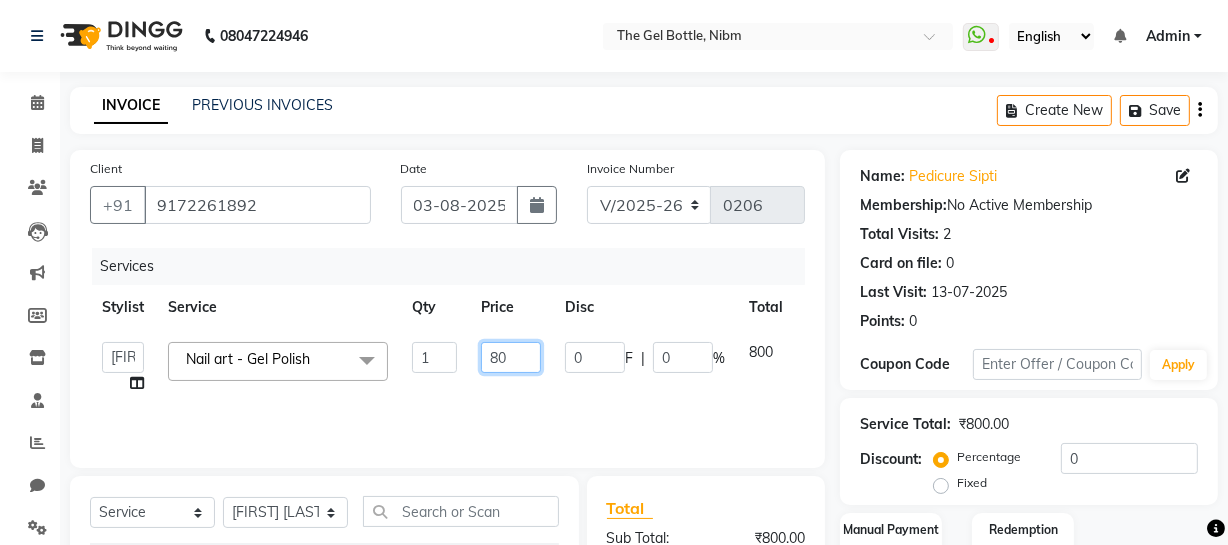 type on "8" 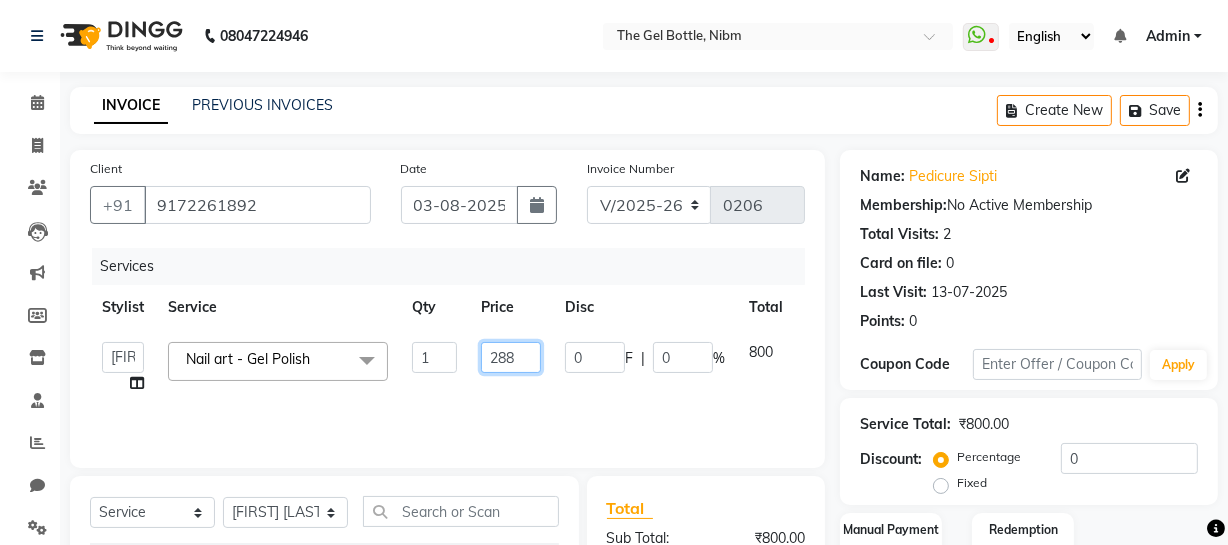 type on "2880" 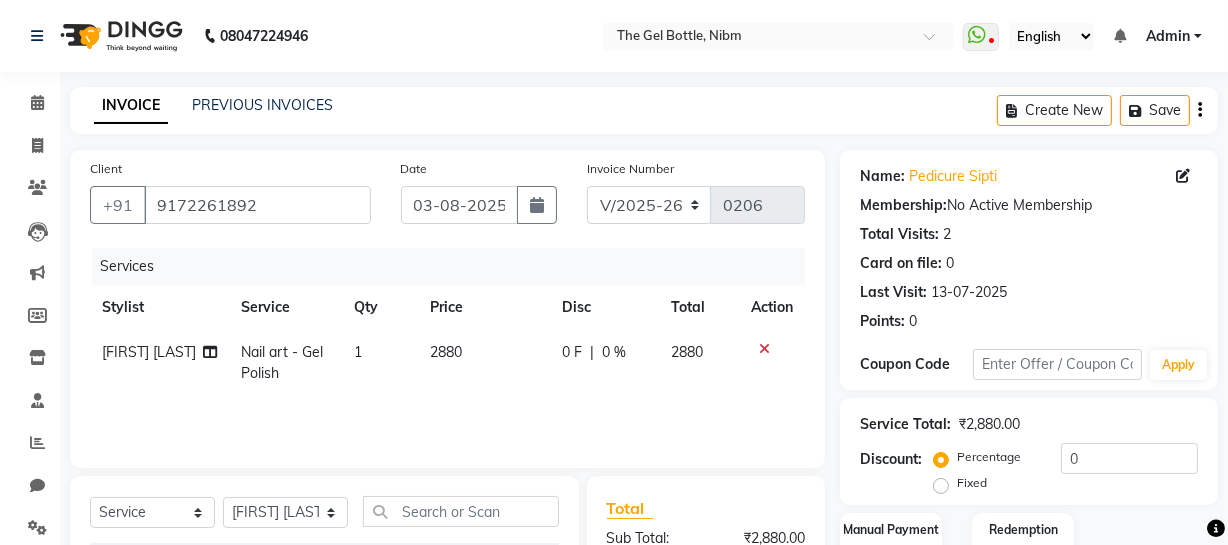 click on "Fixed" 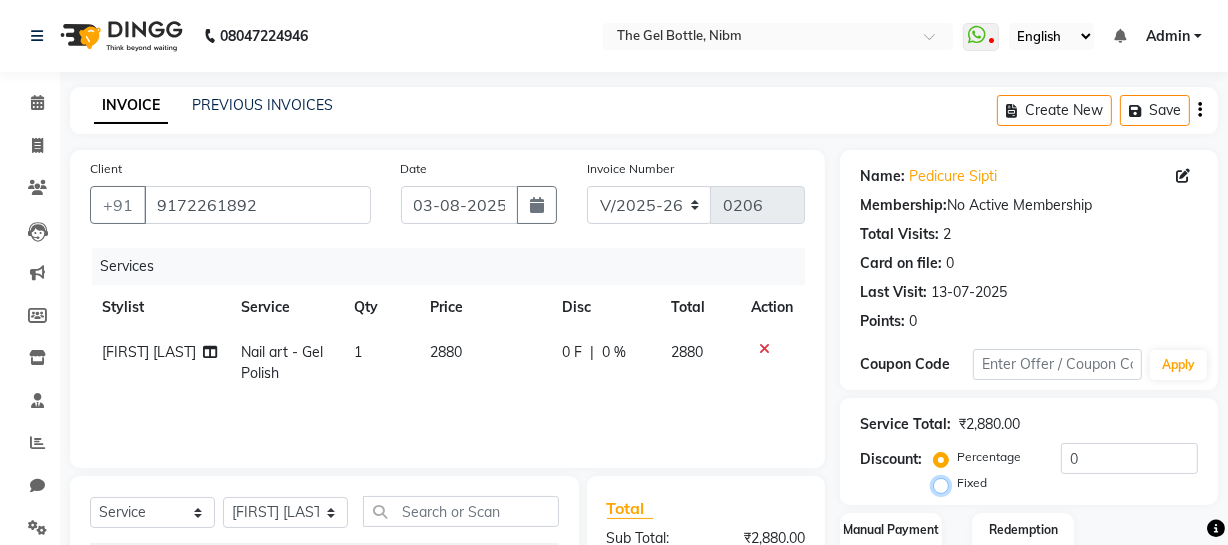 click on "Fixed" at bounding box center (945, 483) 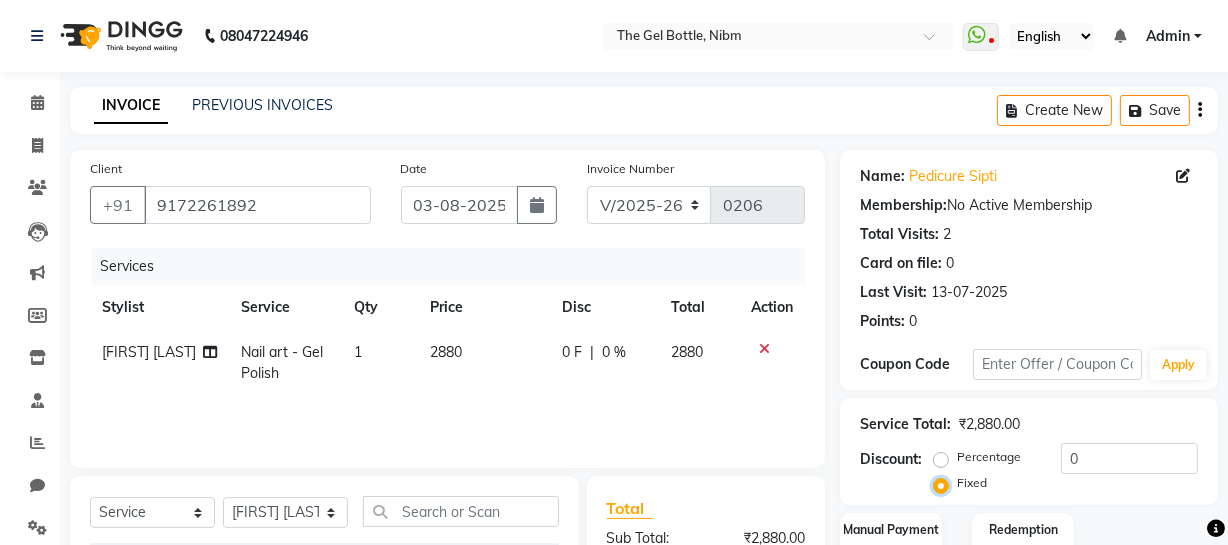 scroll, scrollTop: 257, scrollLeft: 0, axis: vertical 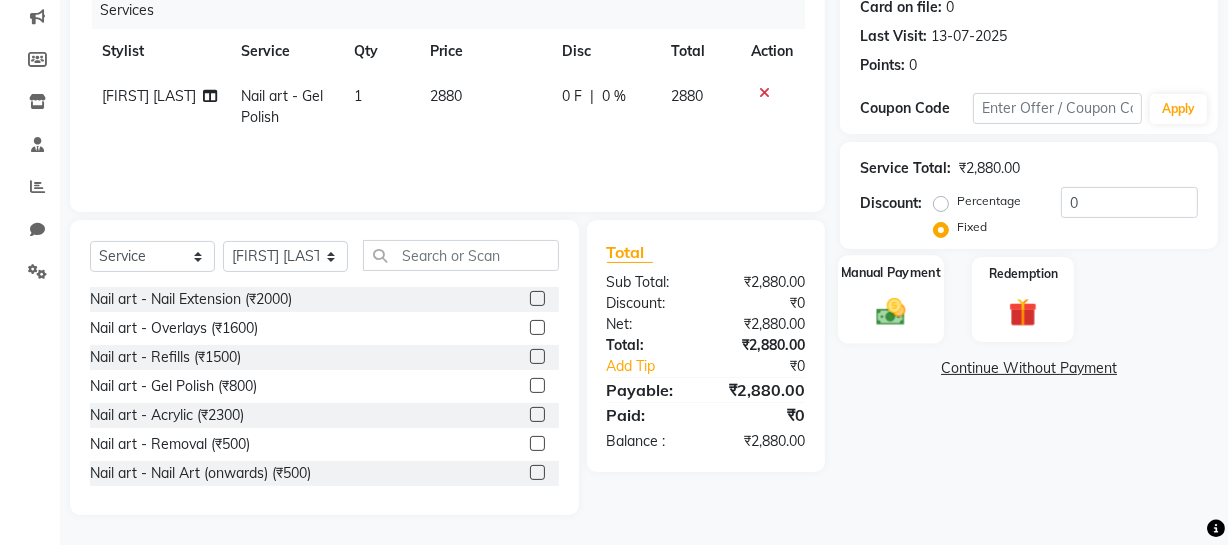 click 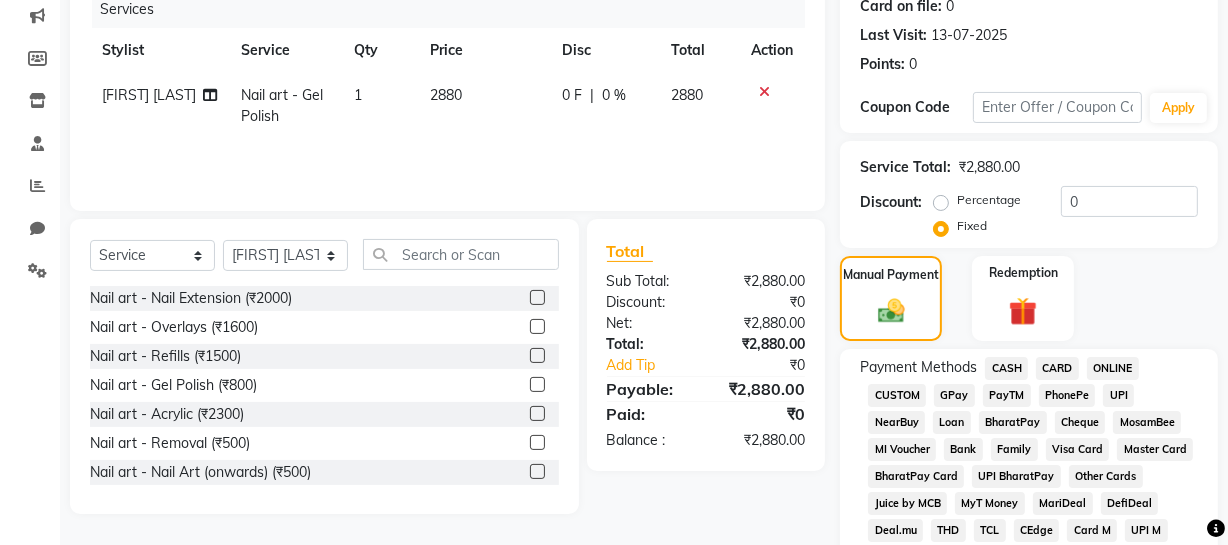 click on "CASH" 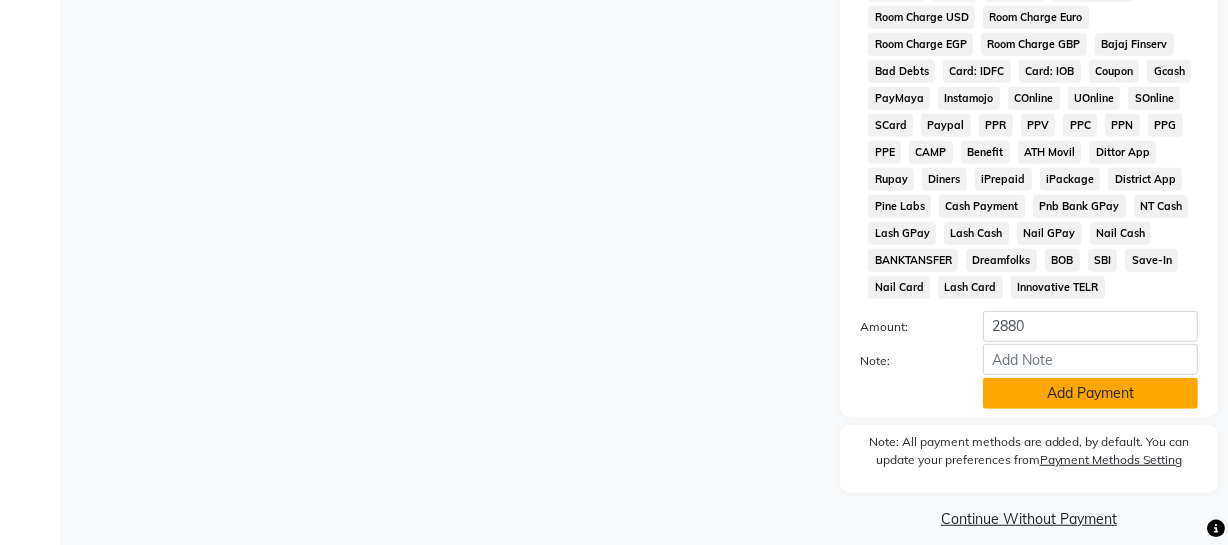 scroll, scrollTop: 1041, scrollLeft: 0, axis: vertical 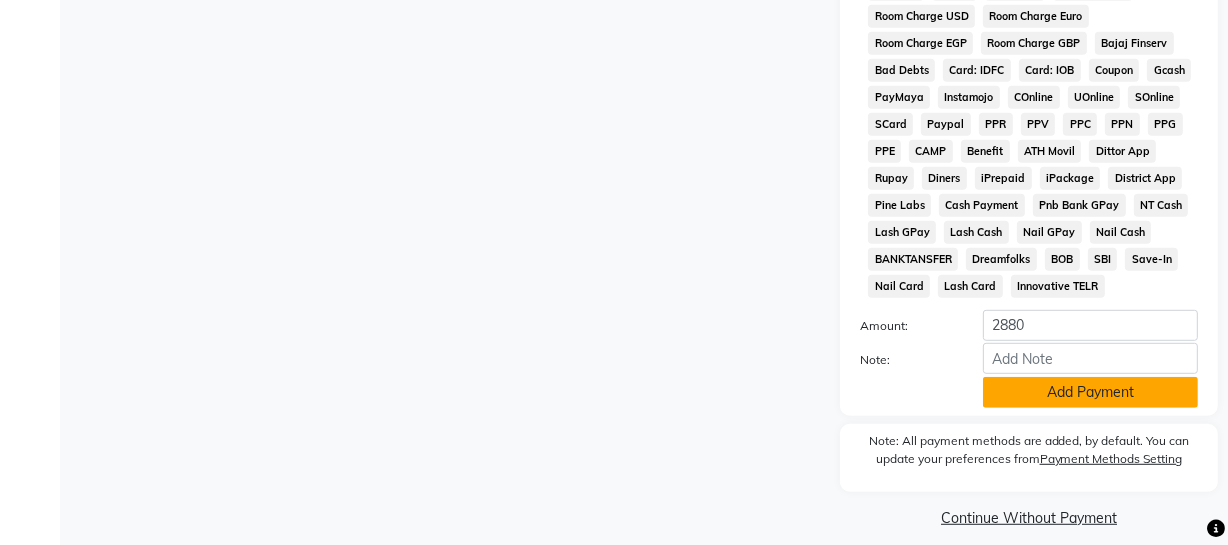 click on "Add Payment" 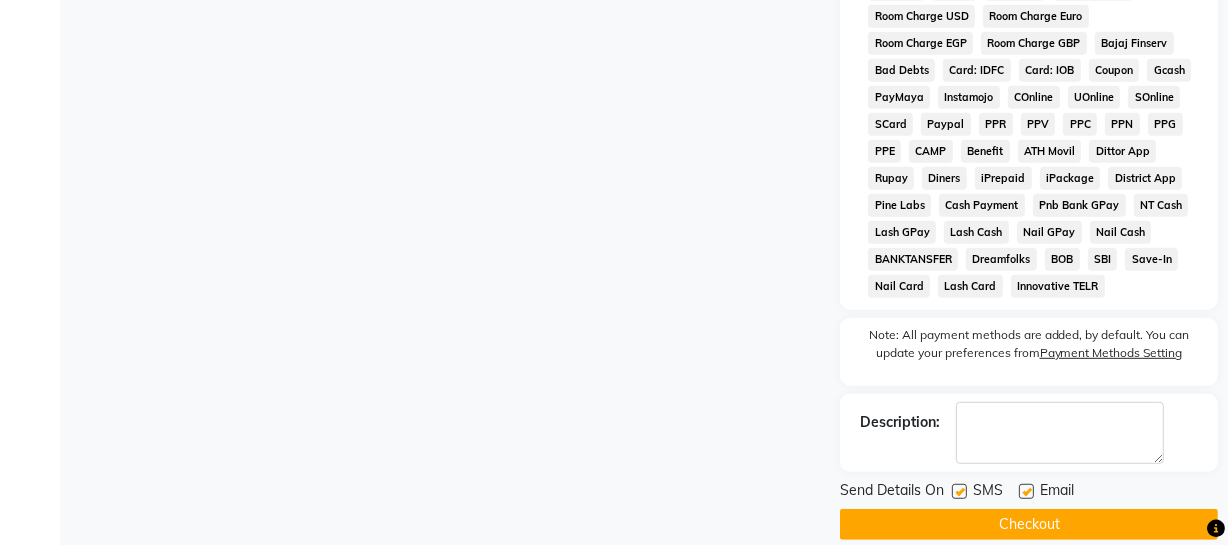 click on "Checkout" 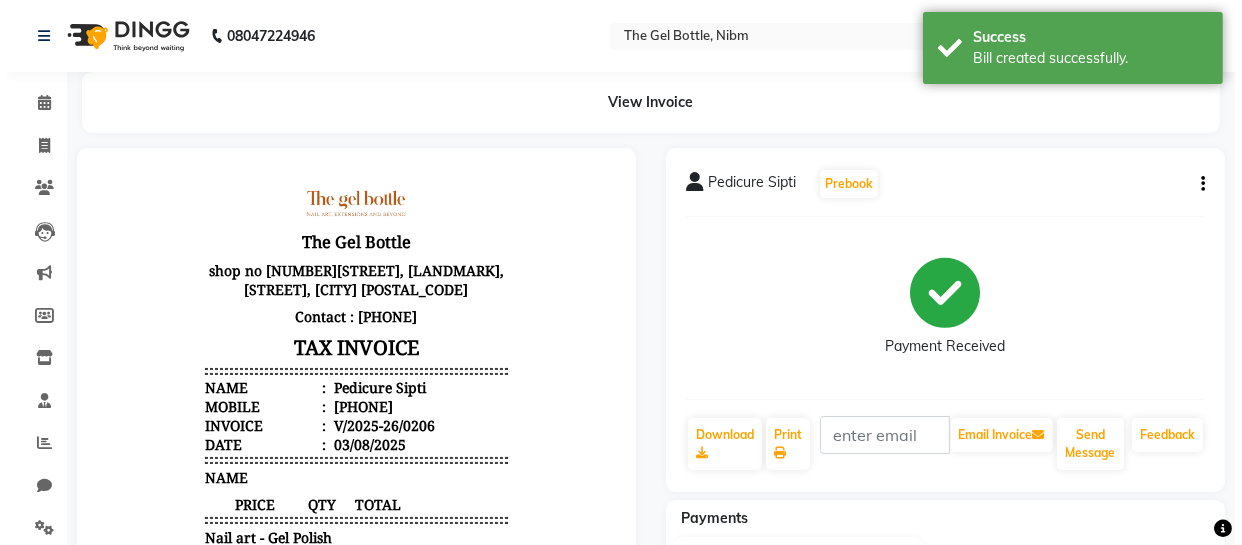 scroll, scrollTop: 0, scrollLeft: 0, axis: both 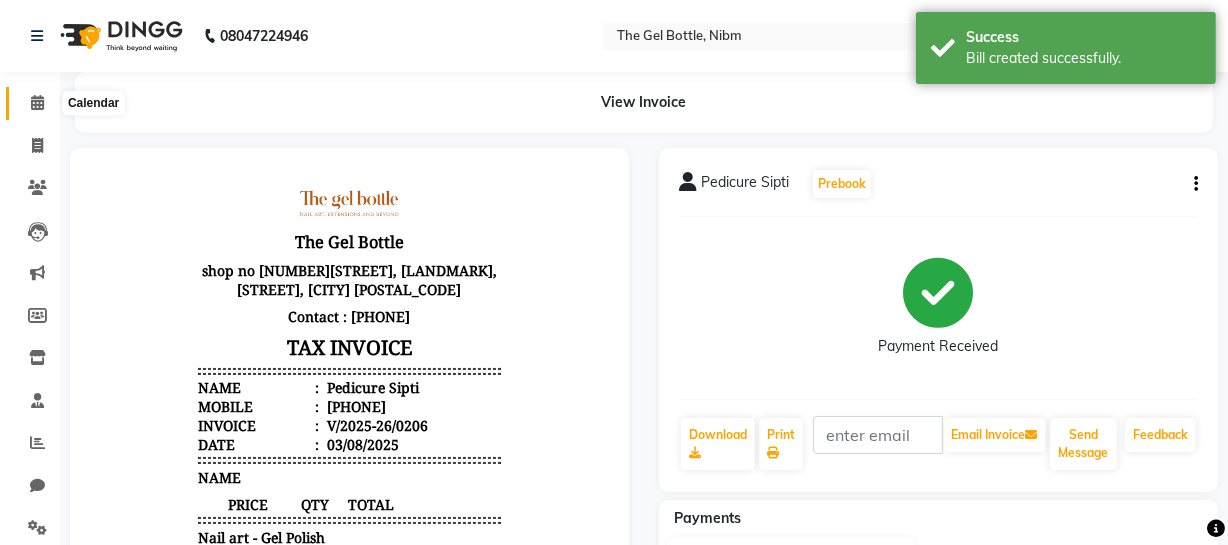 click 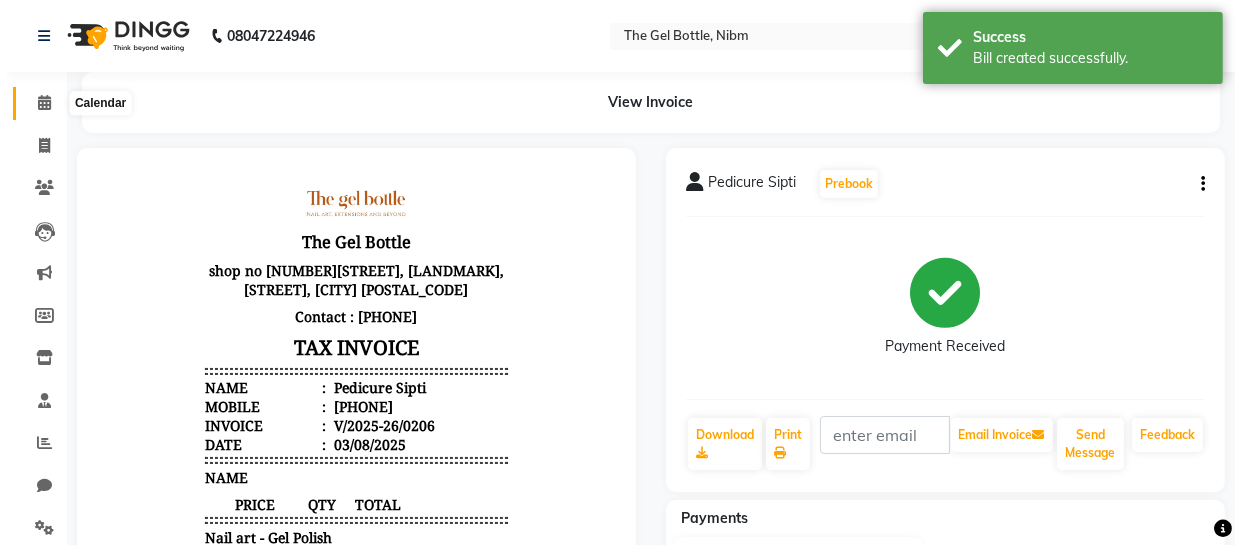 scroll, scrollTop: 0, scrollLeft: 0, axis: both 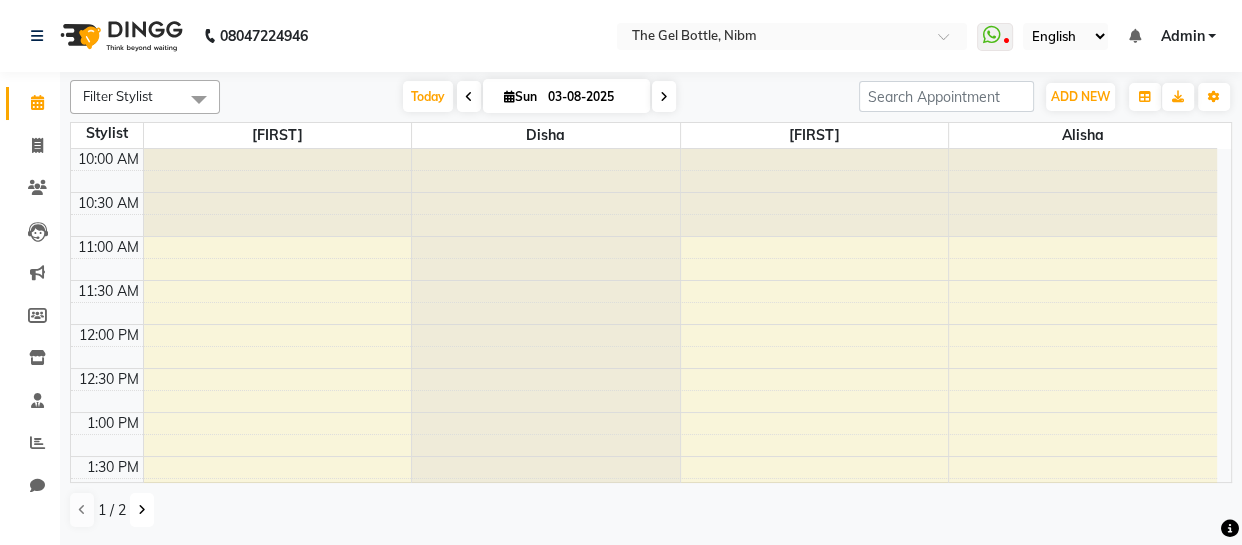 click at bounding box center [142, 510] 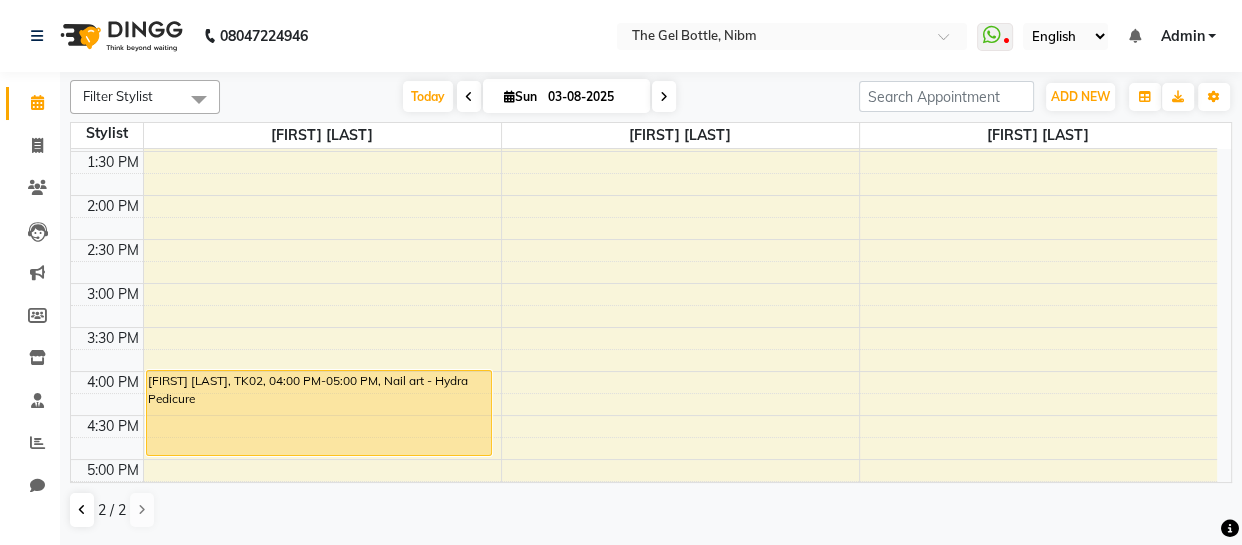 scroll, scrollTop: 308, scrollLeft: 0, axis: vertical 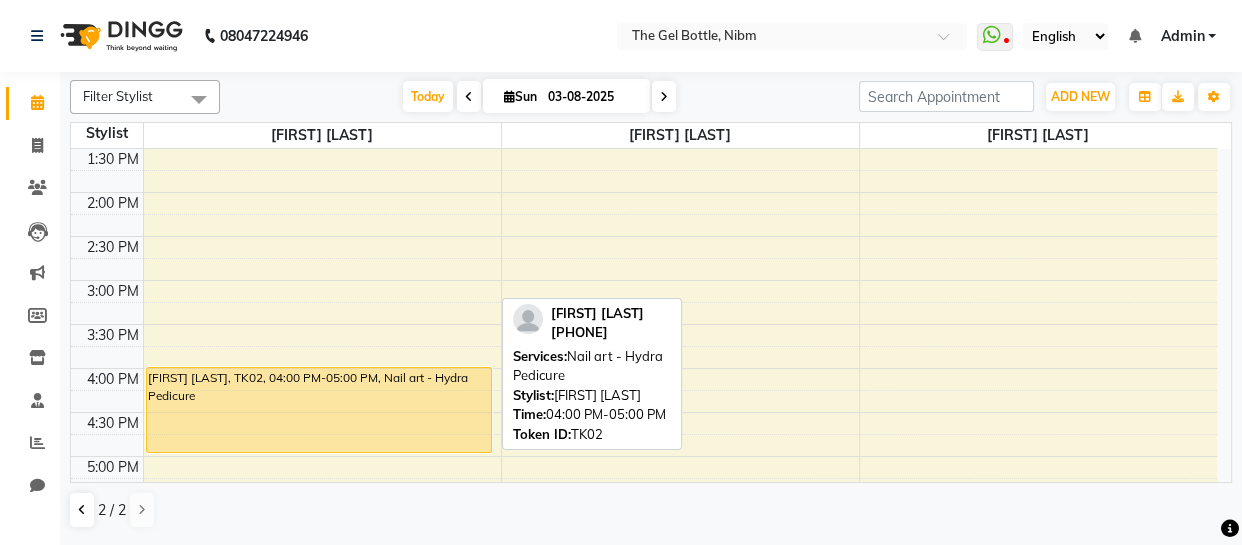 click on "[FIRST] [LAST], TK02, 04:00 PM-05:00 PM, Nail art -  Hydra Pedicure" at bounding box center [319, 410] 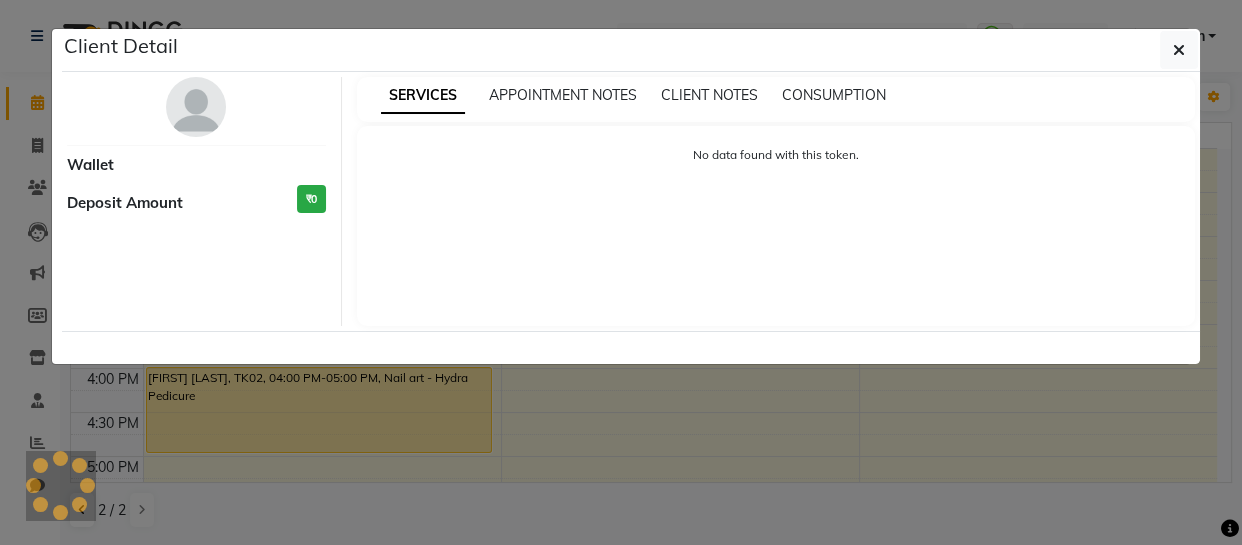 select on "1" 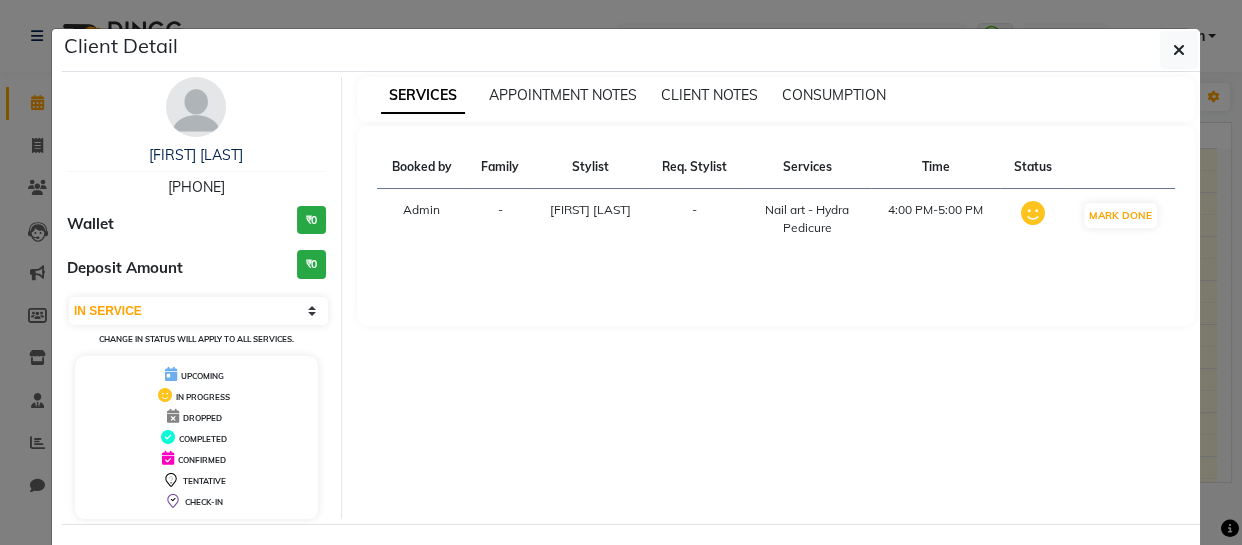 scroll, scrollTop: 80, scrollLeft: 0, axis: vertical 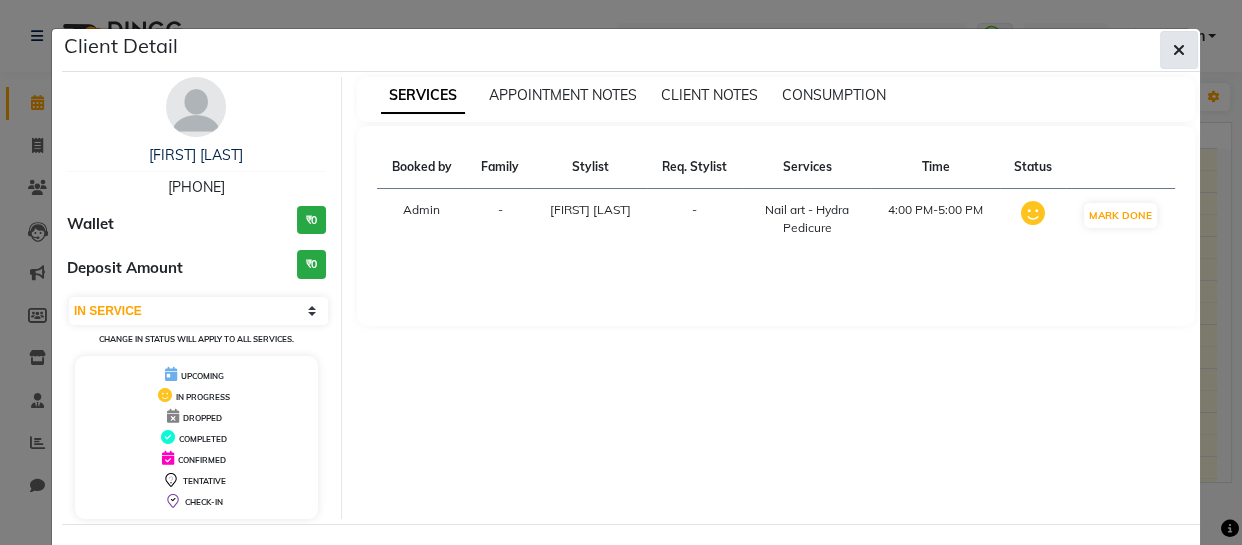 click 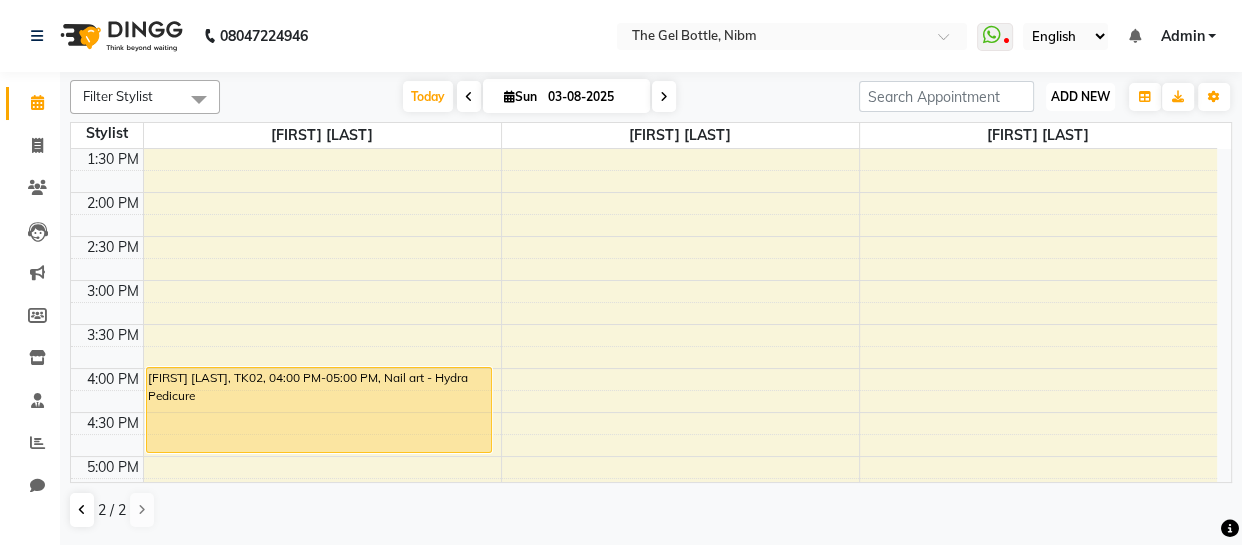 click on "ADD NEW" at bounding box center [1080, 96] 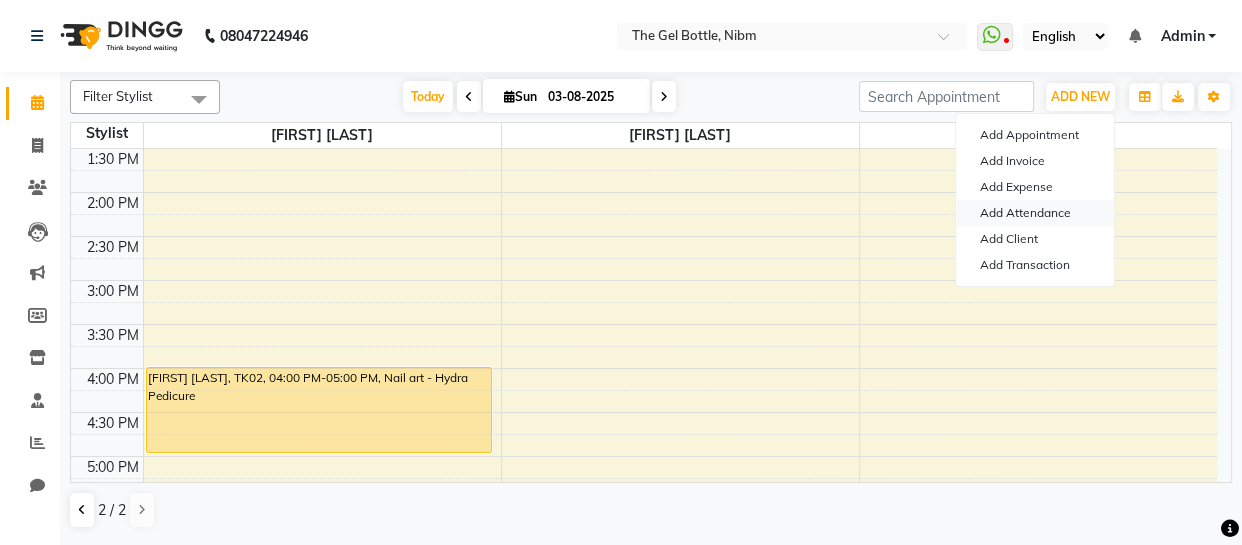 click on "Add Attendance" at bounding box center (1035, 213) 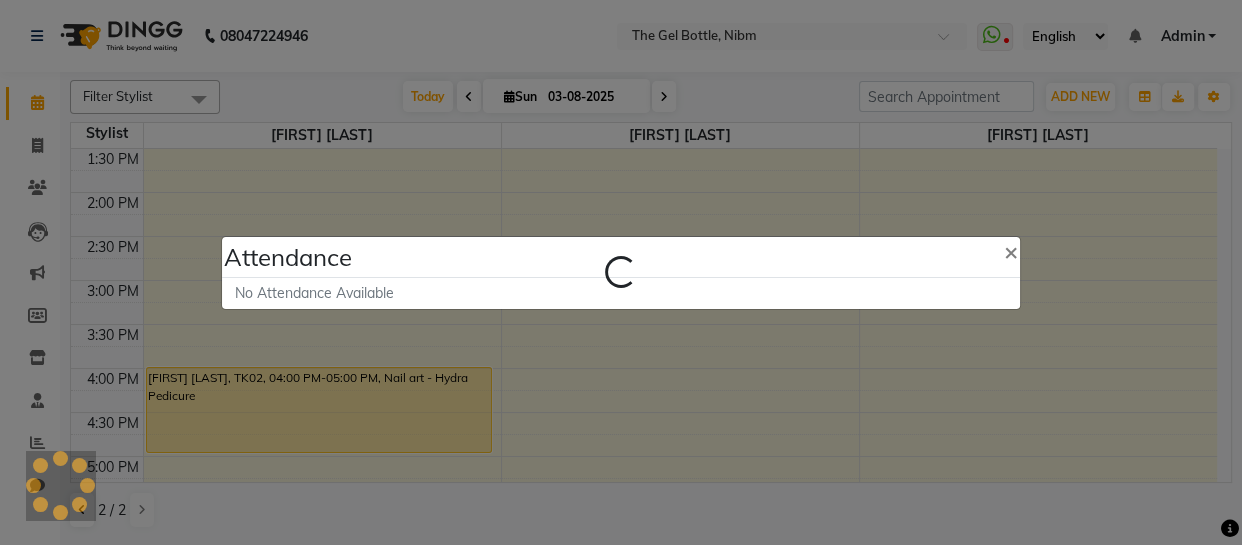 select on "A" 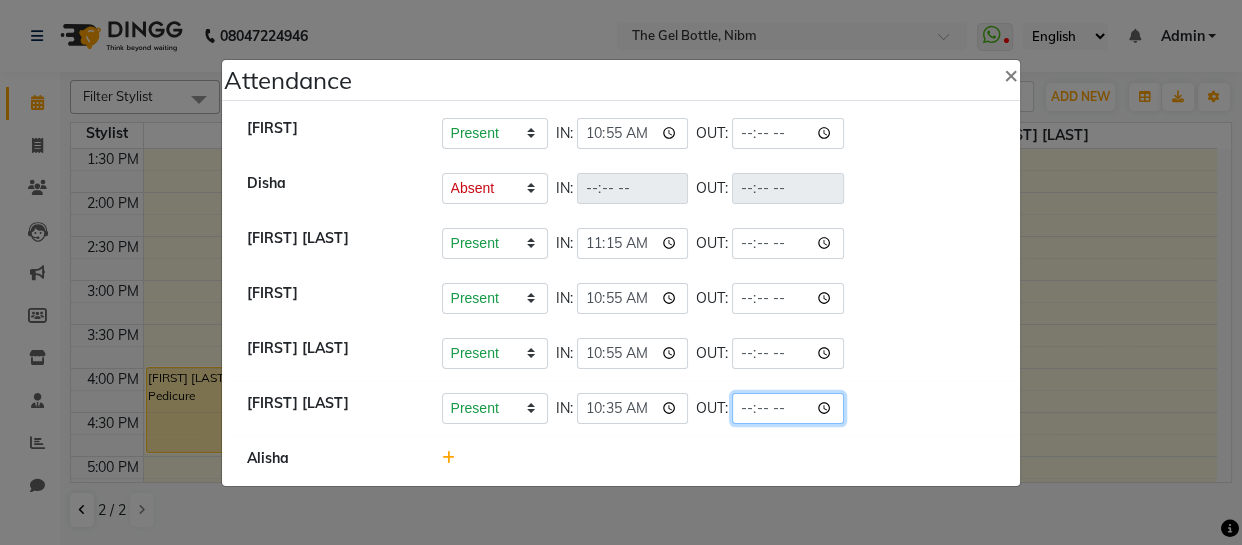click 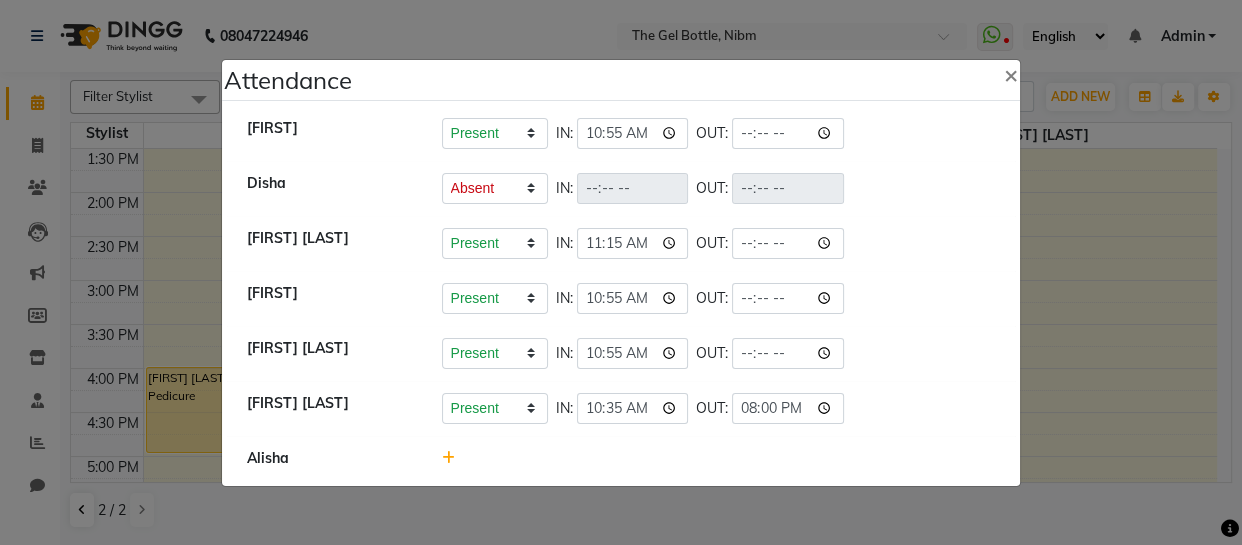 type on "20:00" 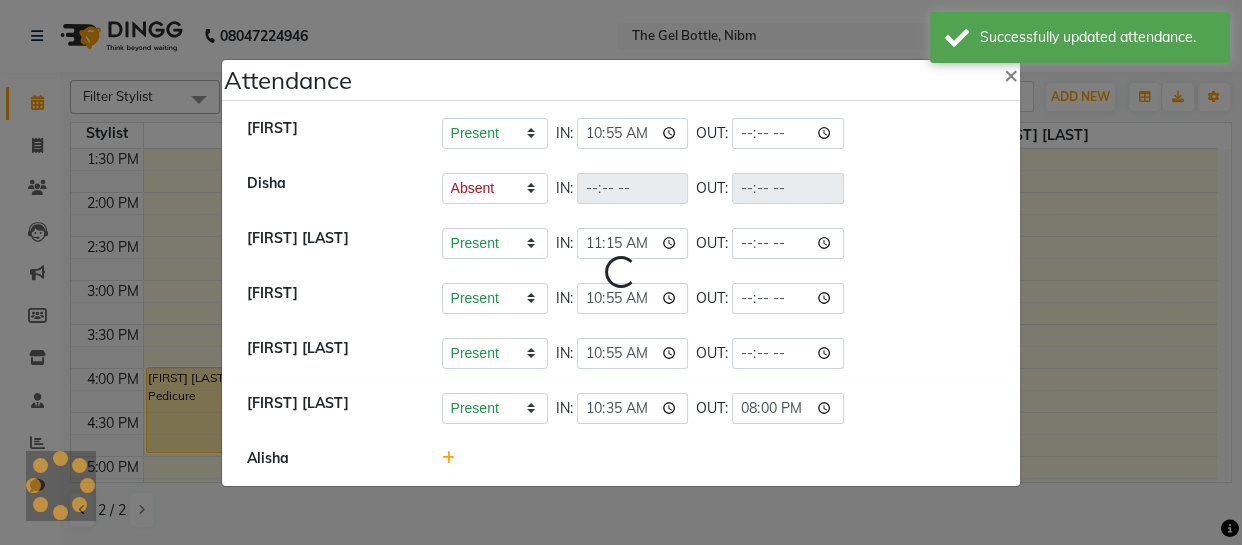 select on "A" 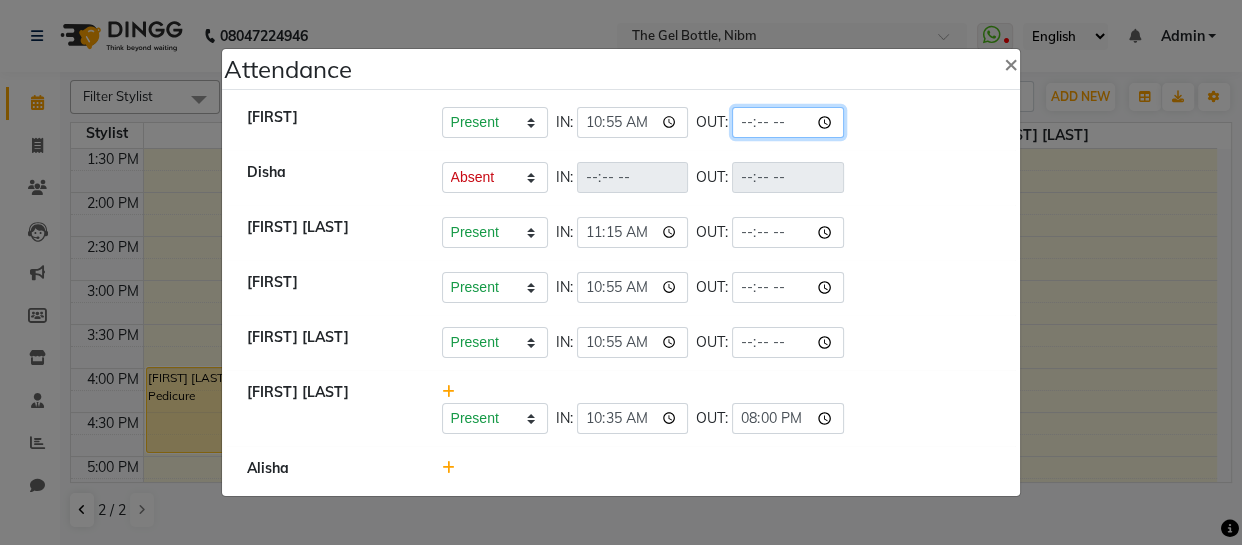 click 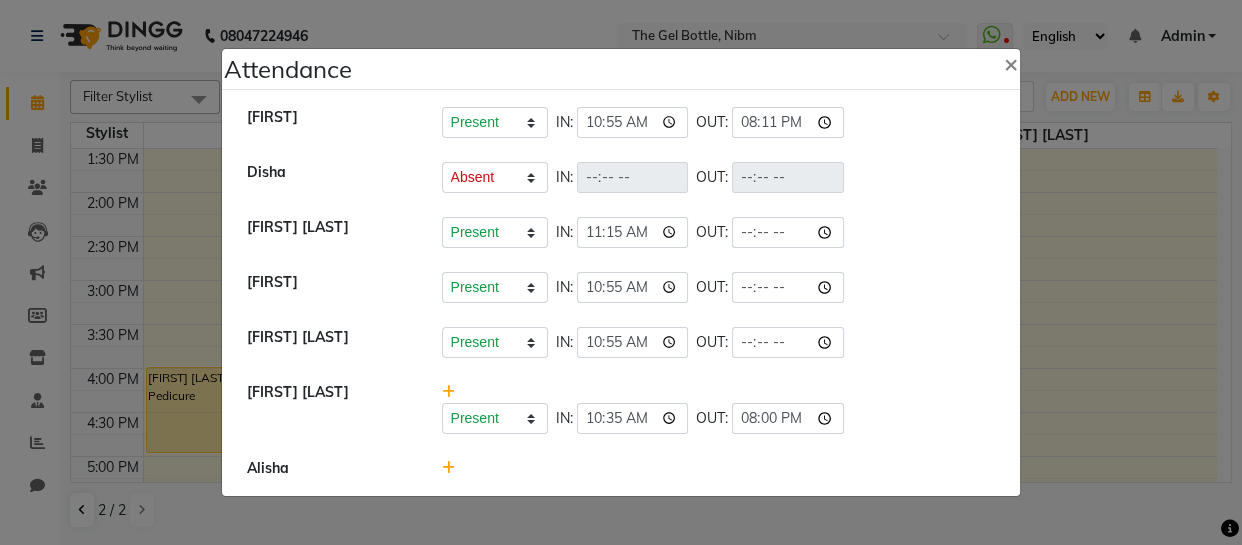 type on "20:11" 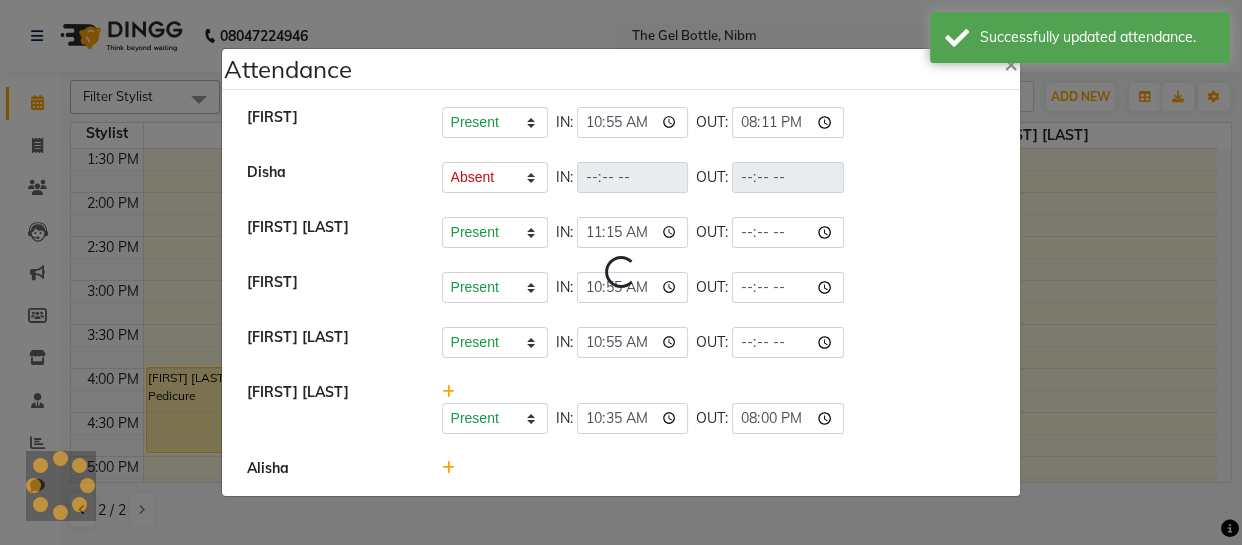 select on "A" 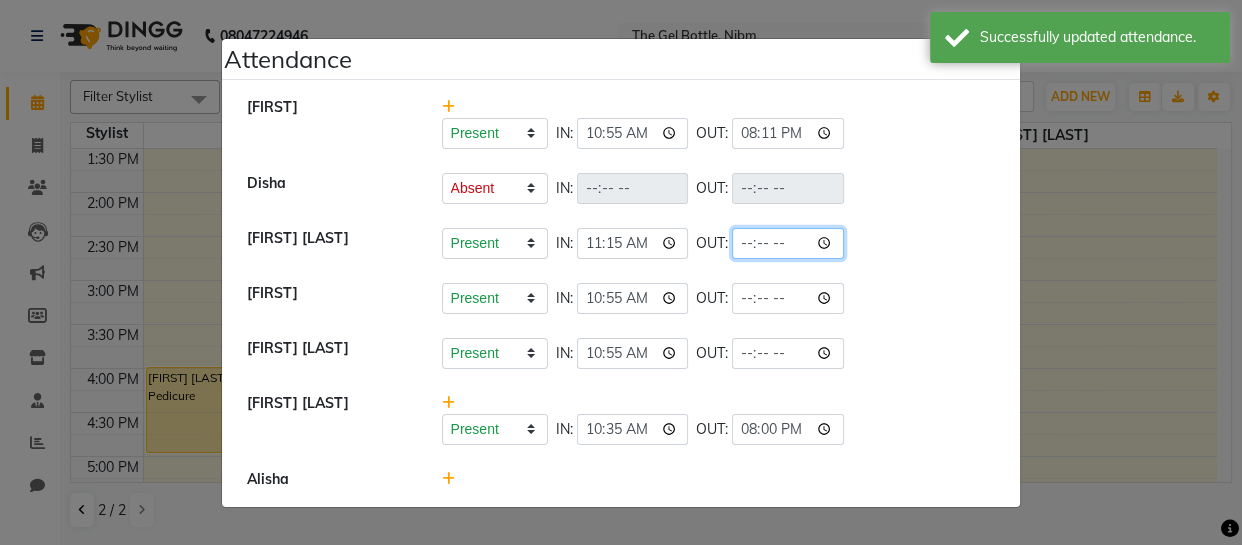 click 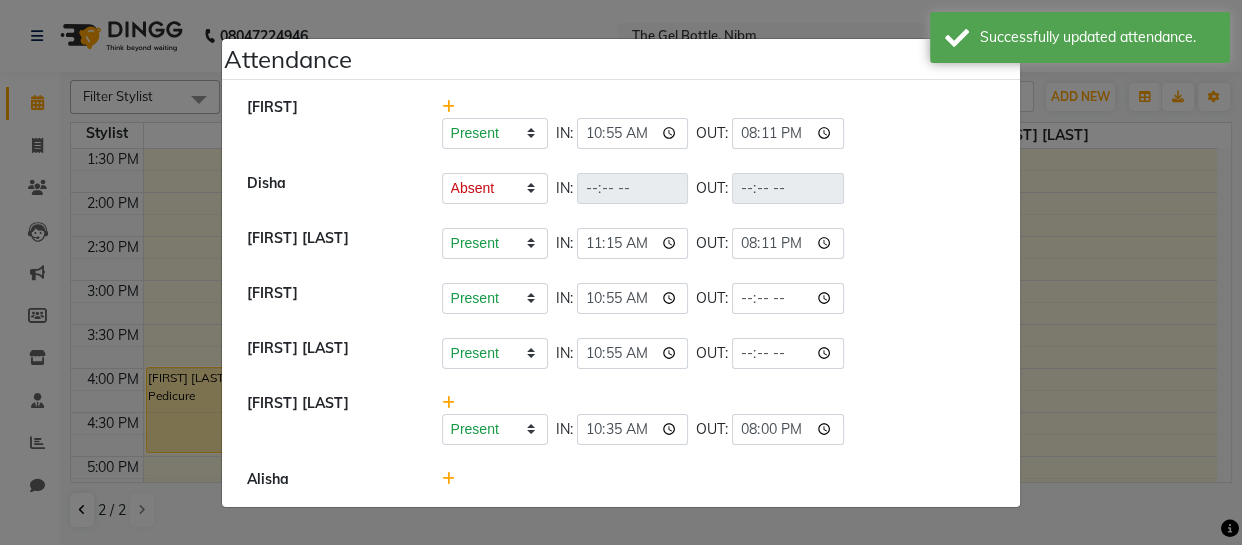 type on "20:11" 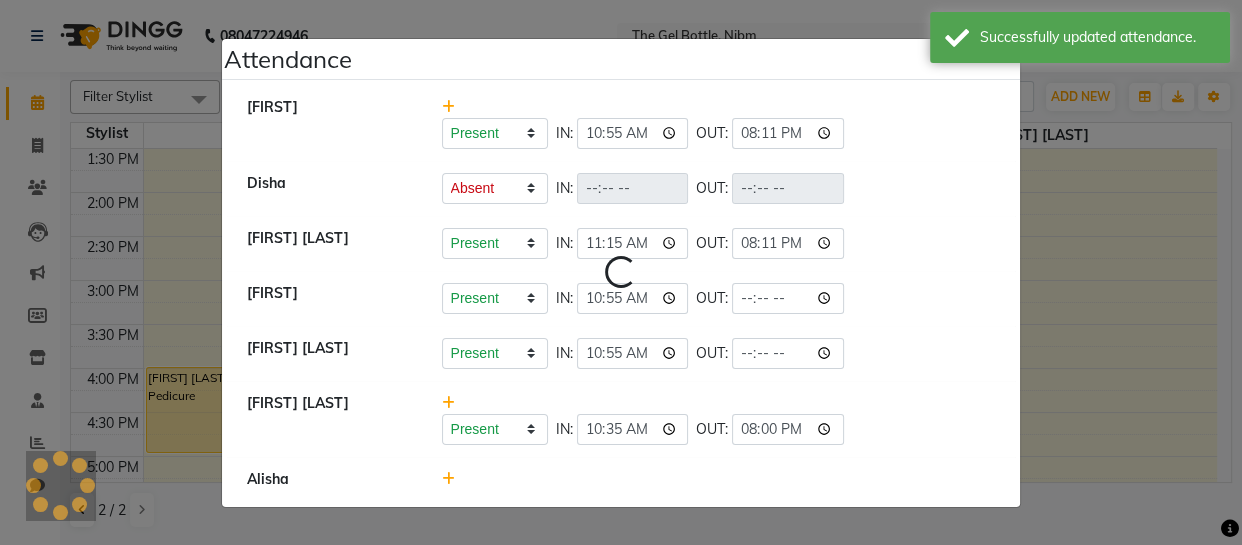 click on "Present   Absent   Late   Half Day   Weekly Off  IN:  11:15 OUT:  20:11" 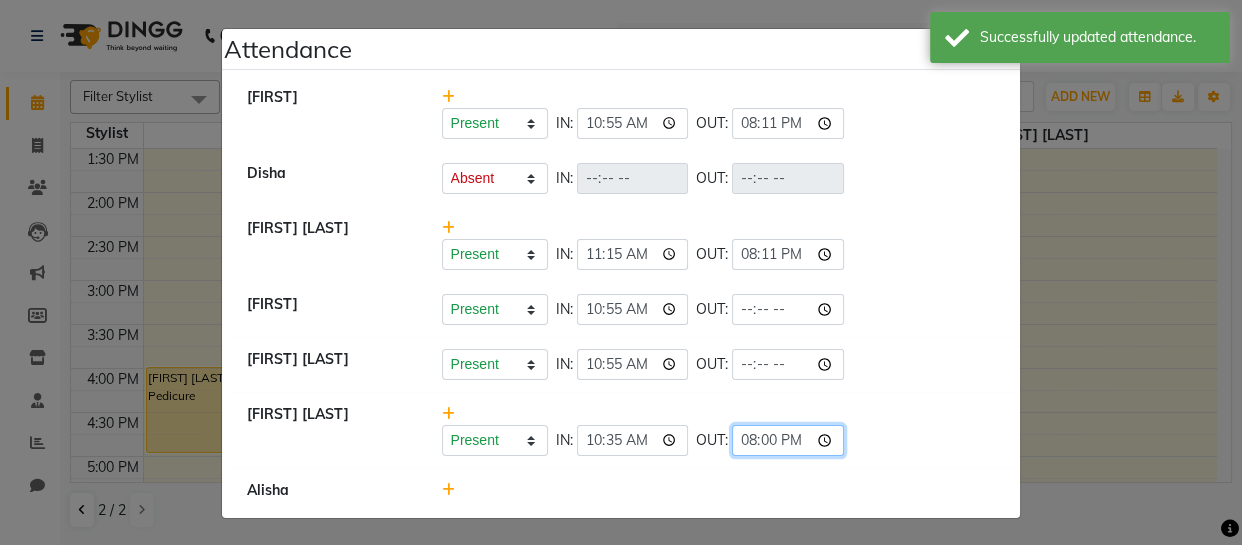 click on "20:00" 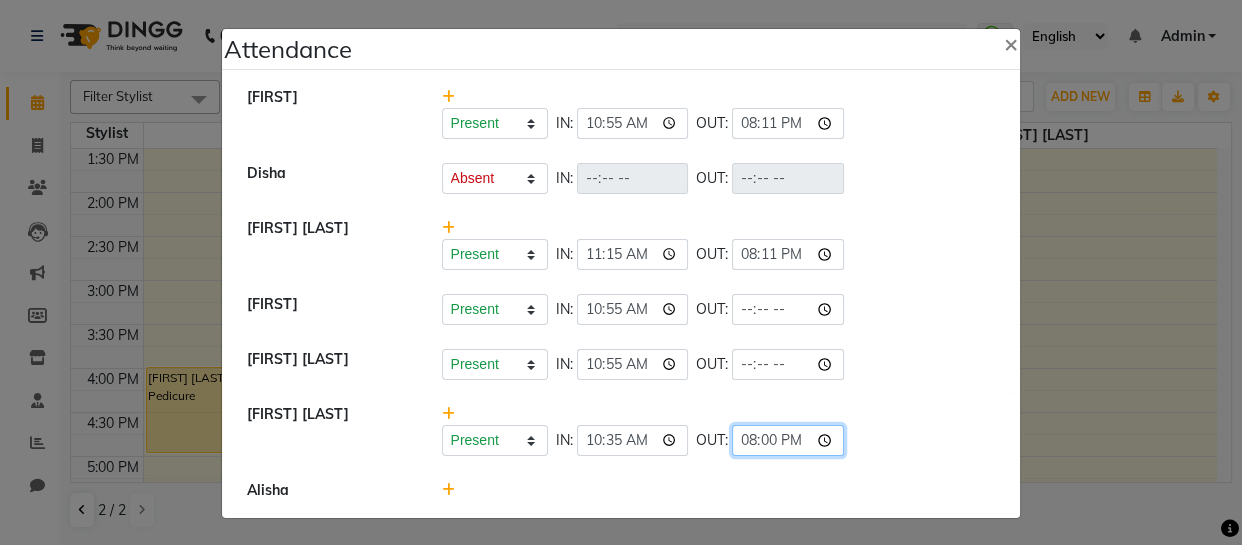 click on "20:00" 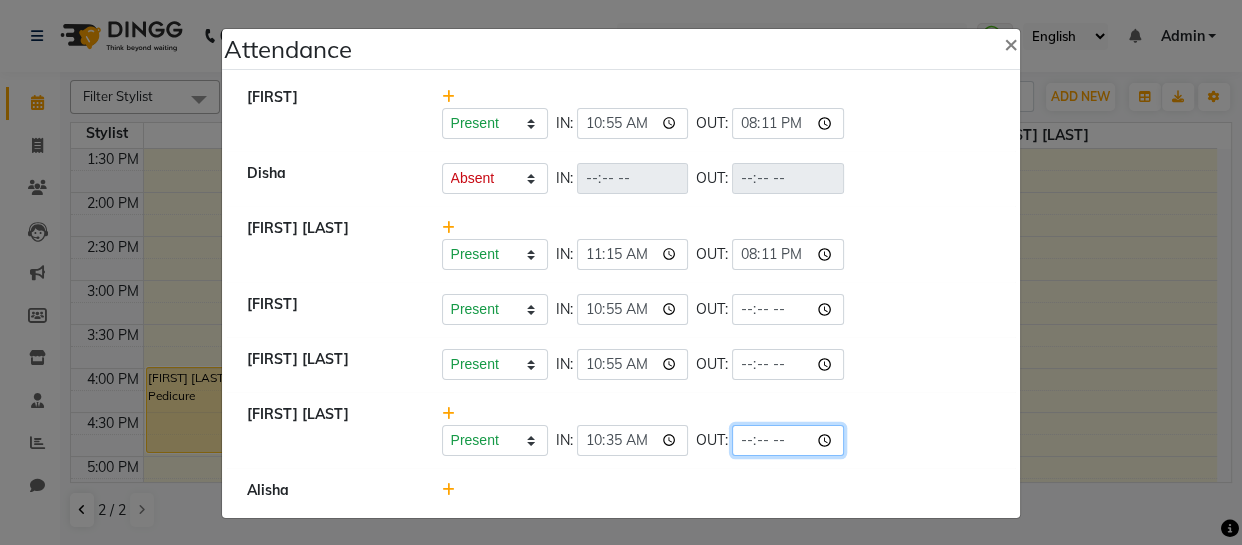 click 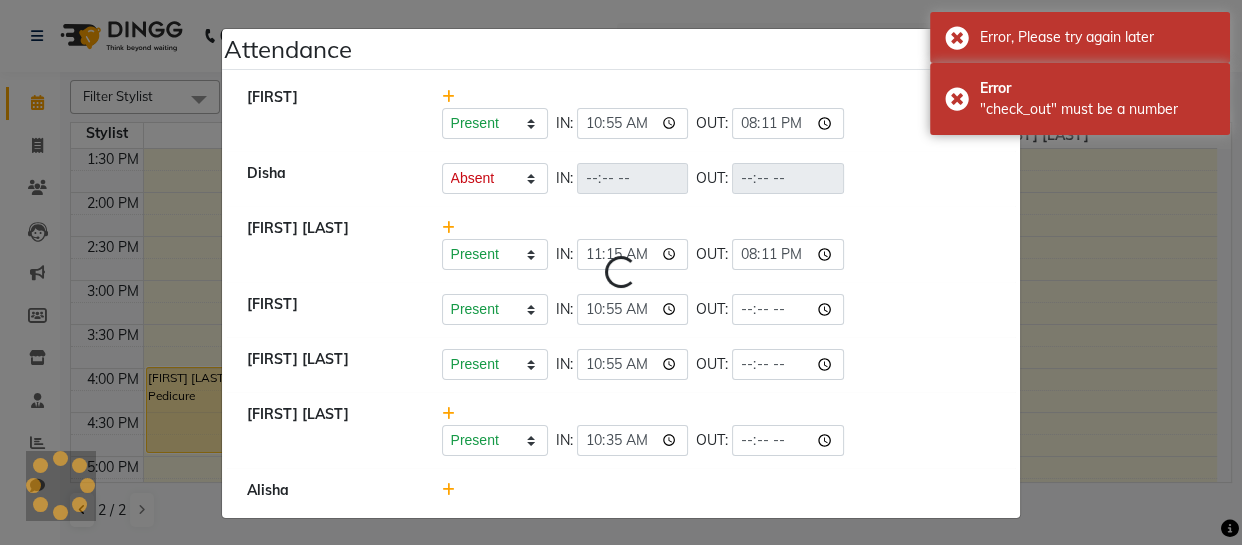 select on "A" 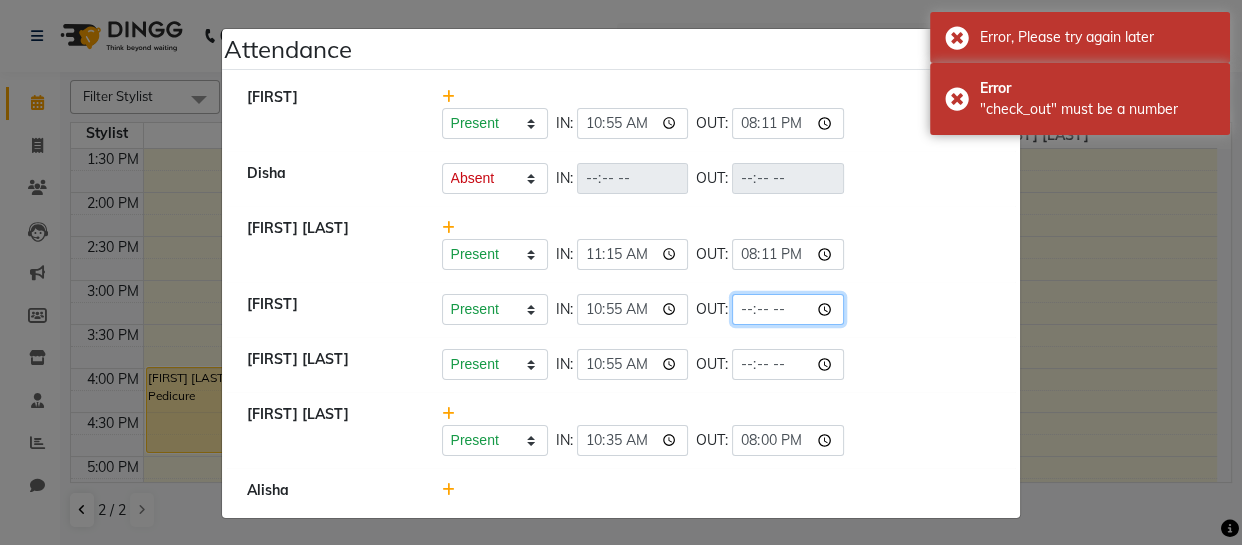 click 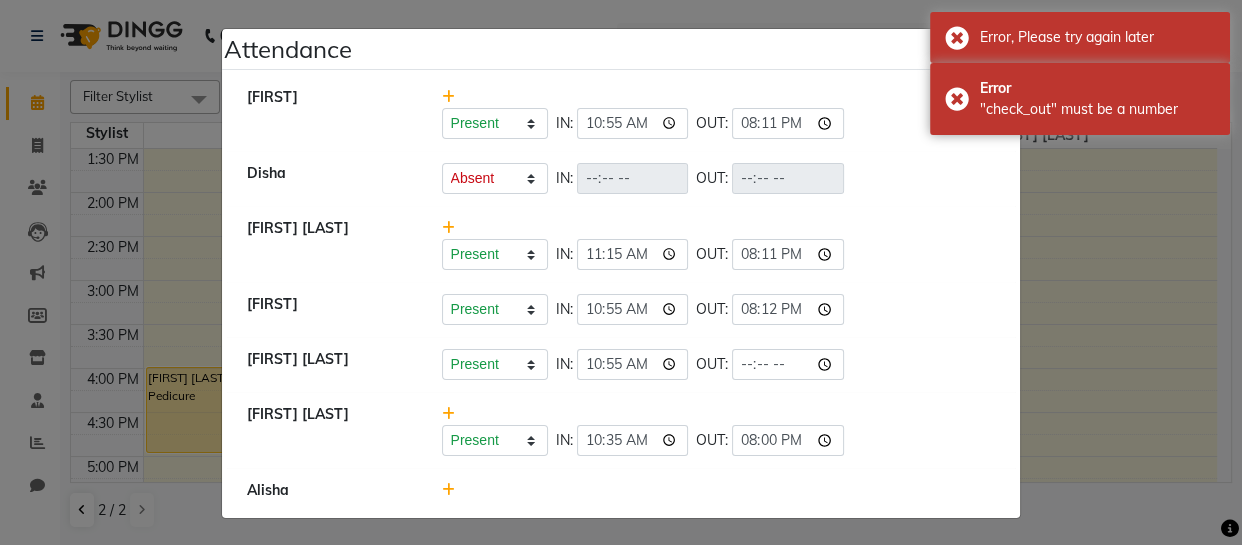 type on "20:12" 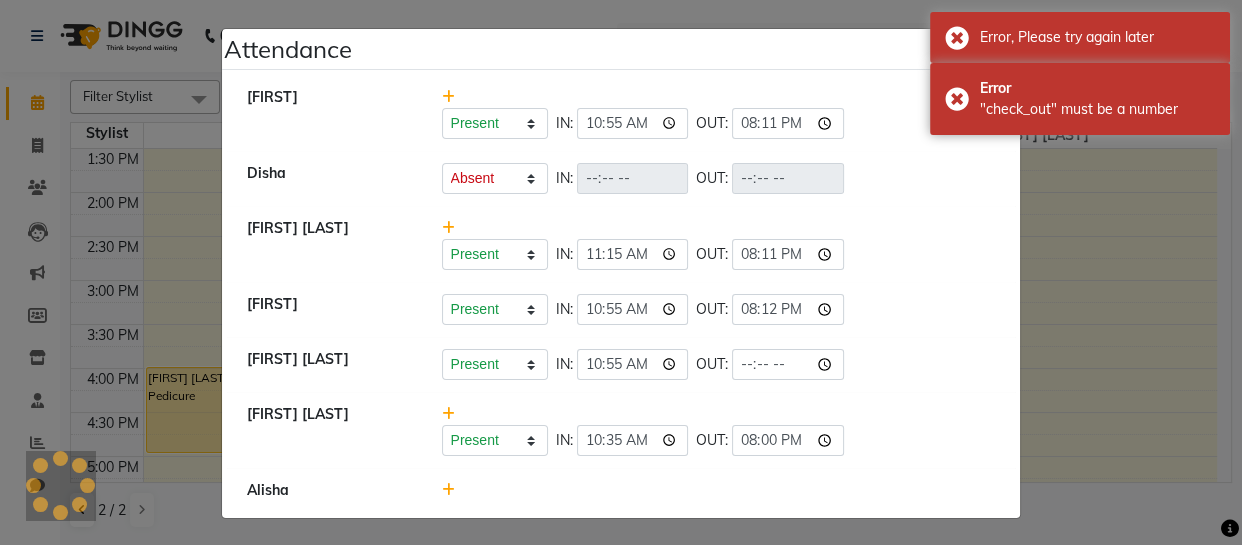click on "Present   Absent   Late   Half Day   Weekly Off  IN:  10:55 OUT:  20:12" 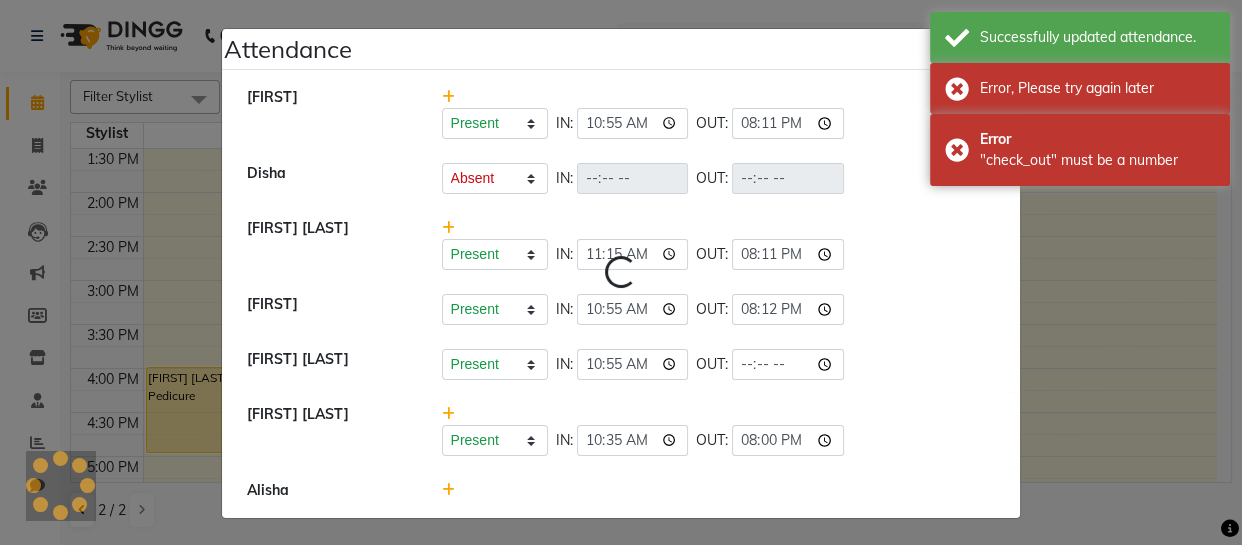 select on "A" 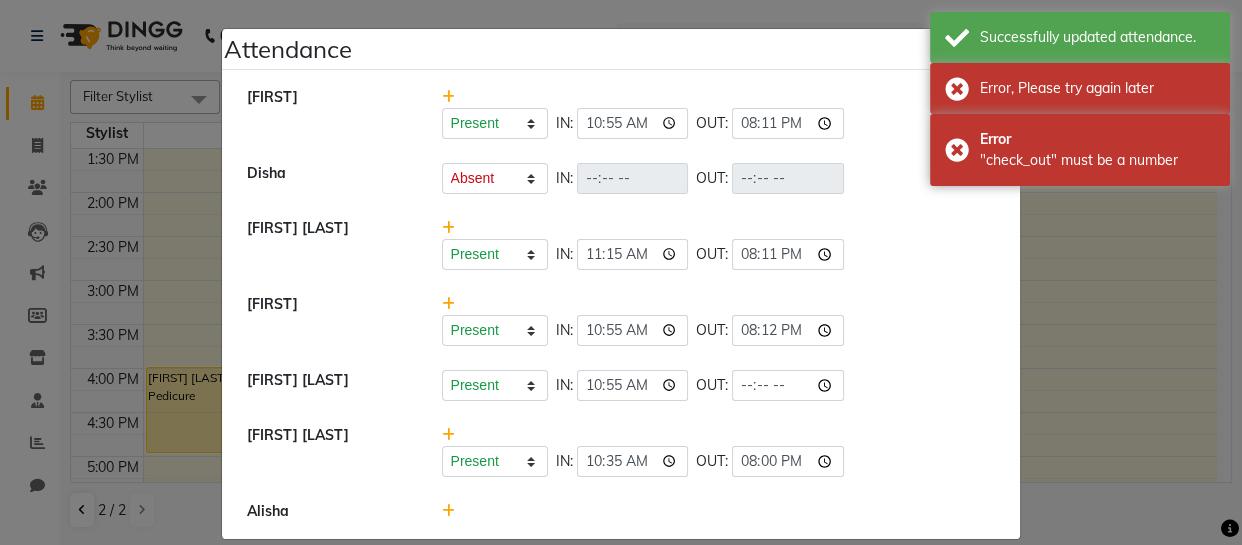 click on "Present   Absent   Late   Half Day   Weekly Off  IN:  11:15 OUT:  20:11" 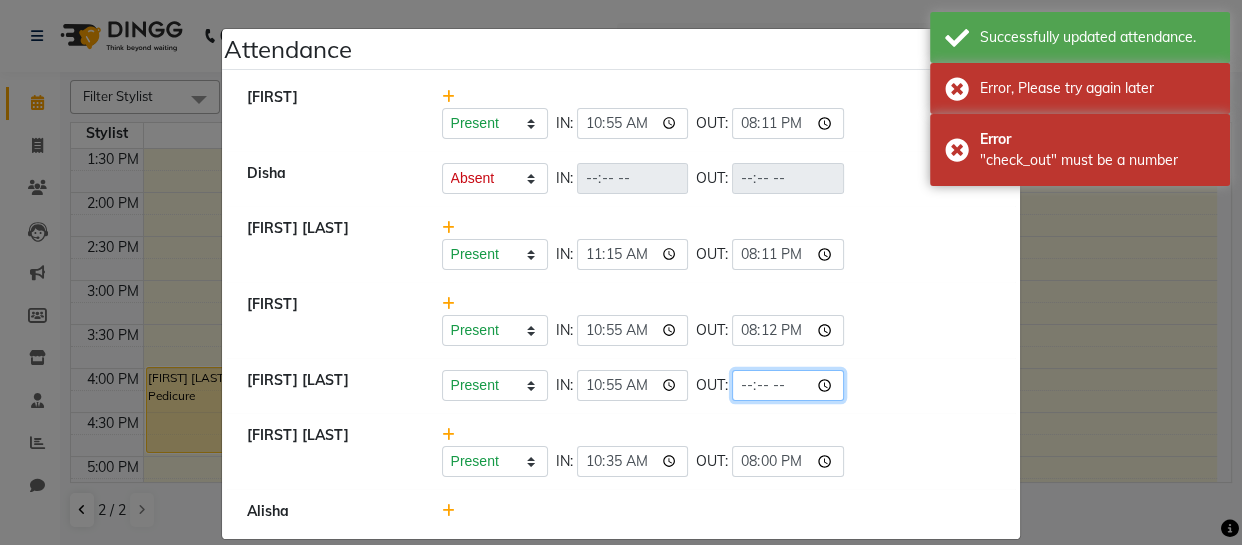 click 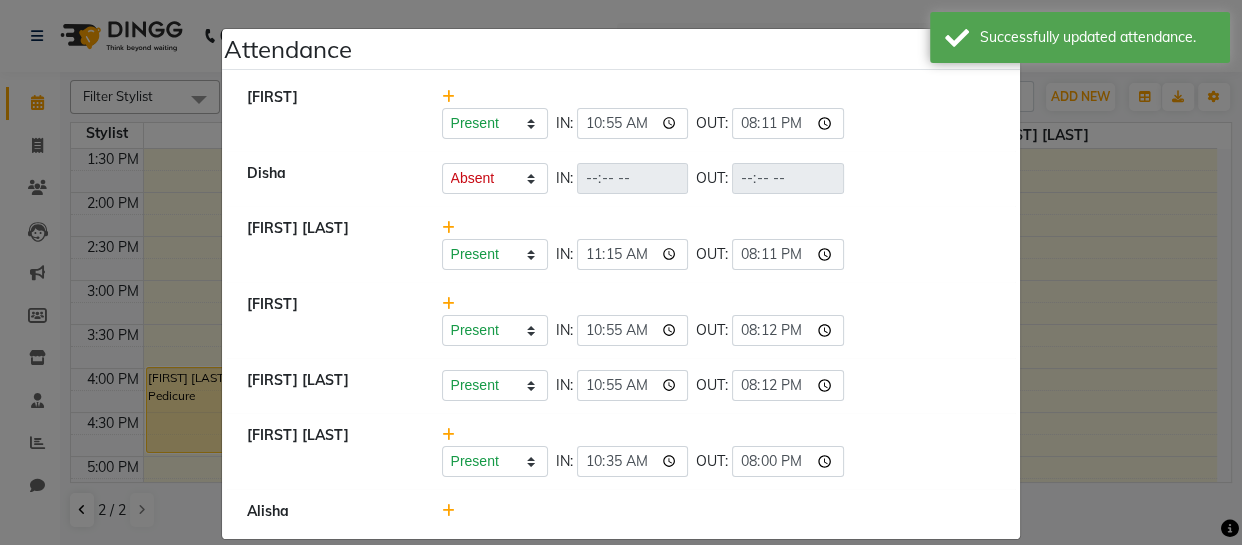 type on "20:12" 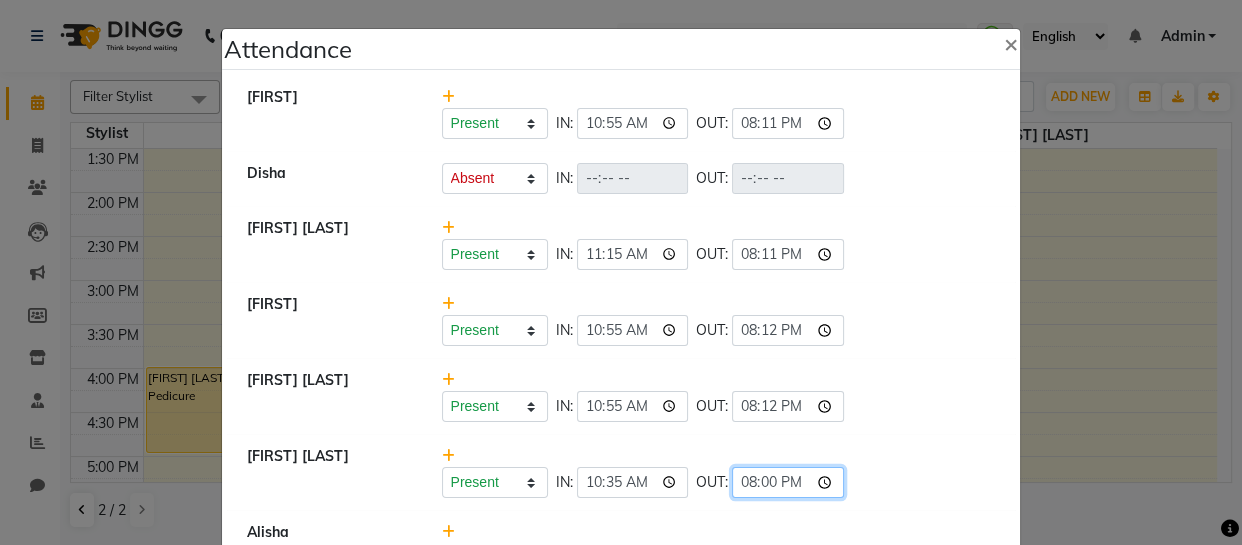 click on "20:00" 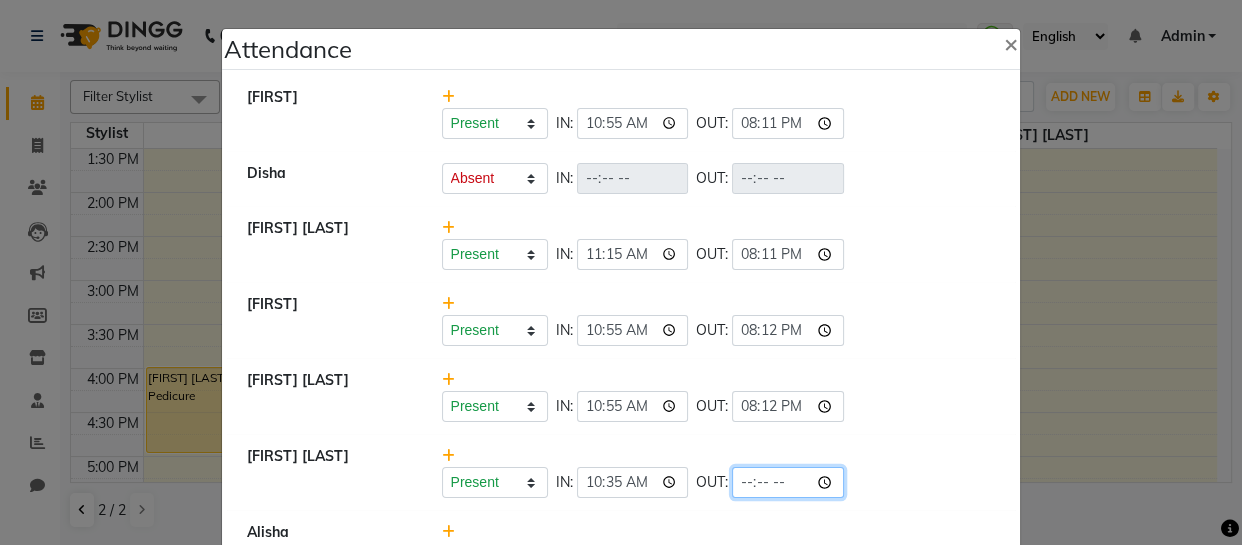 click 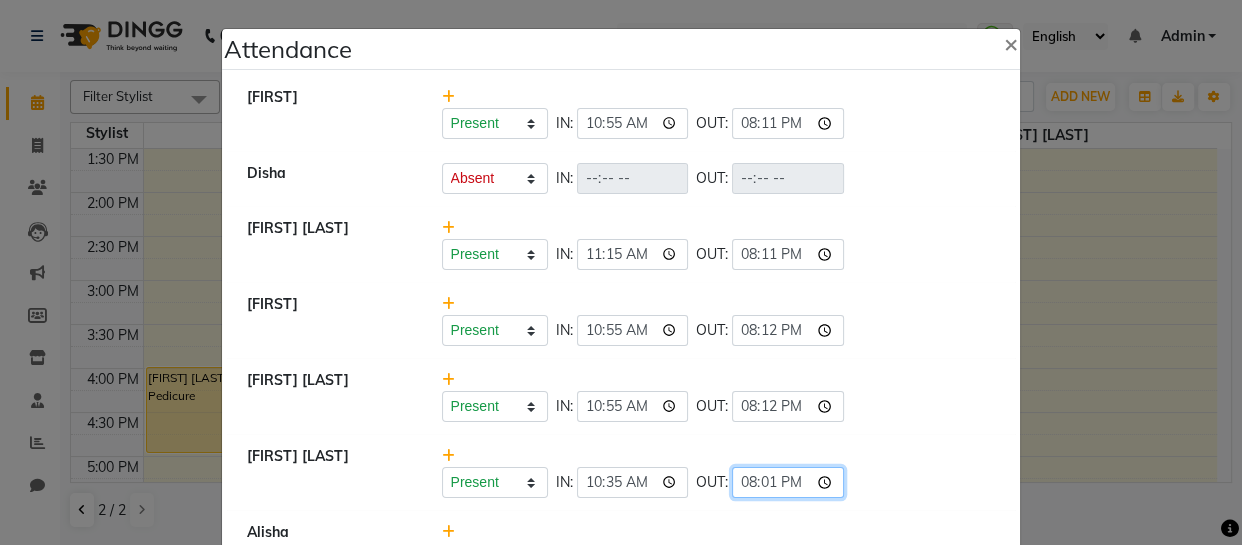 type on "20:15" 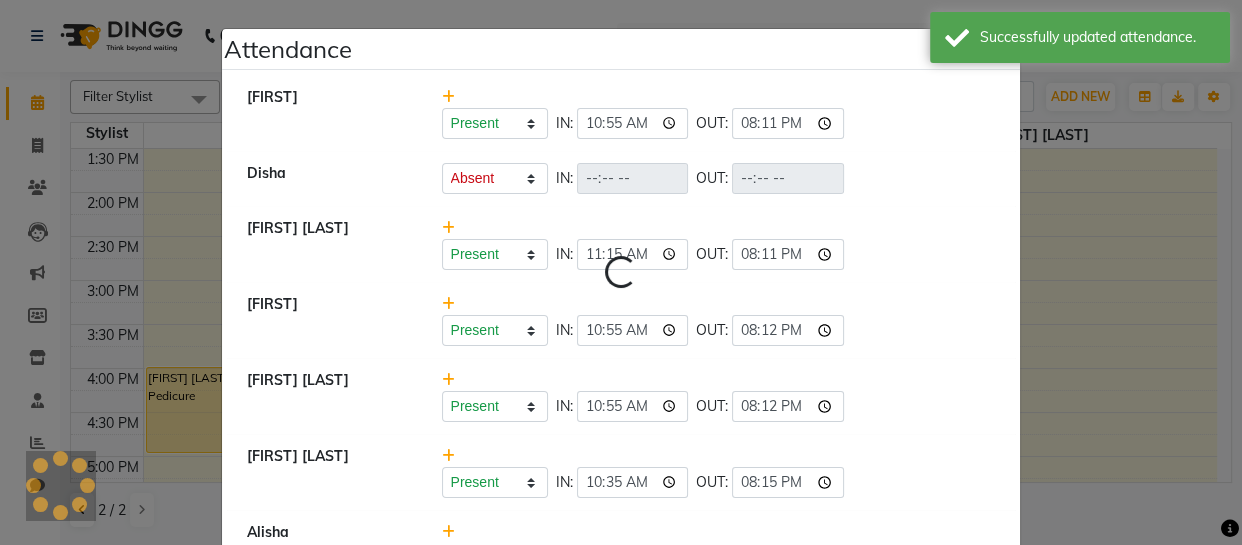 click on "Present   Absent   Late   Half Day   Weekly Off  IN:  10:35 OUT:  20:15" 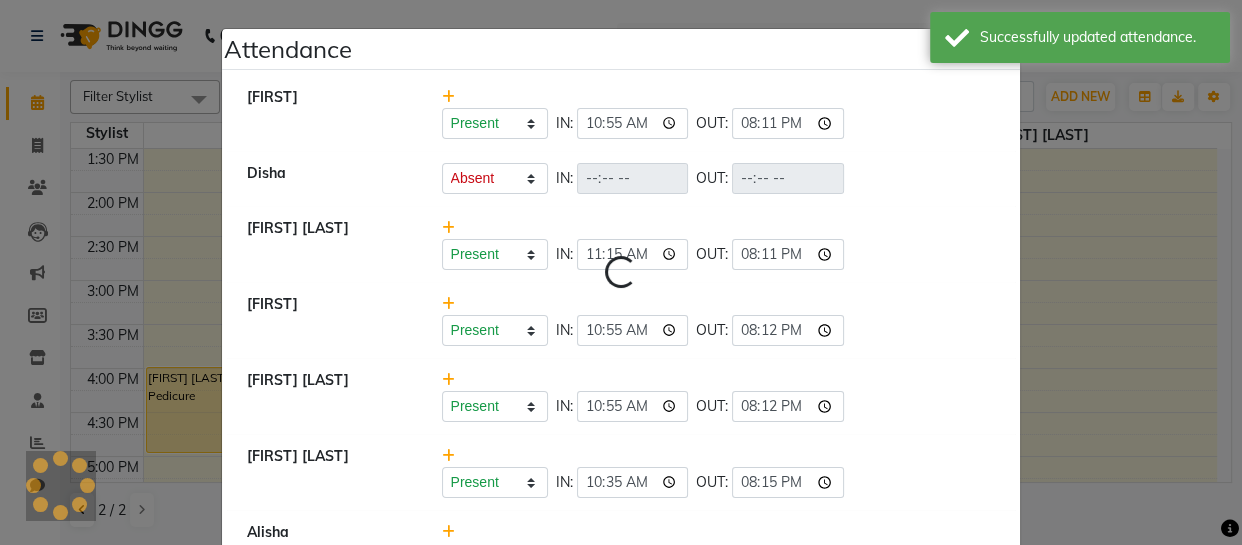 select on "A" 